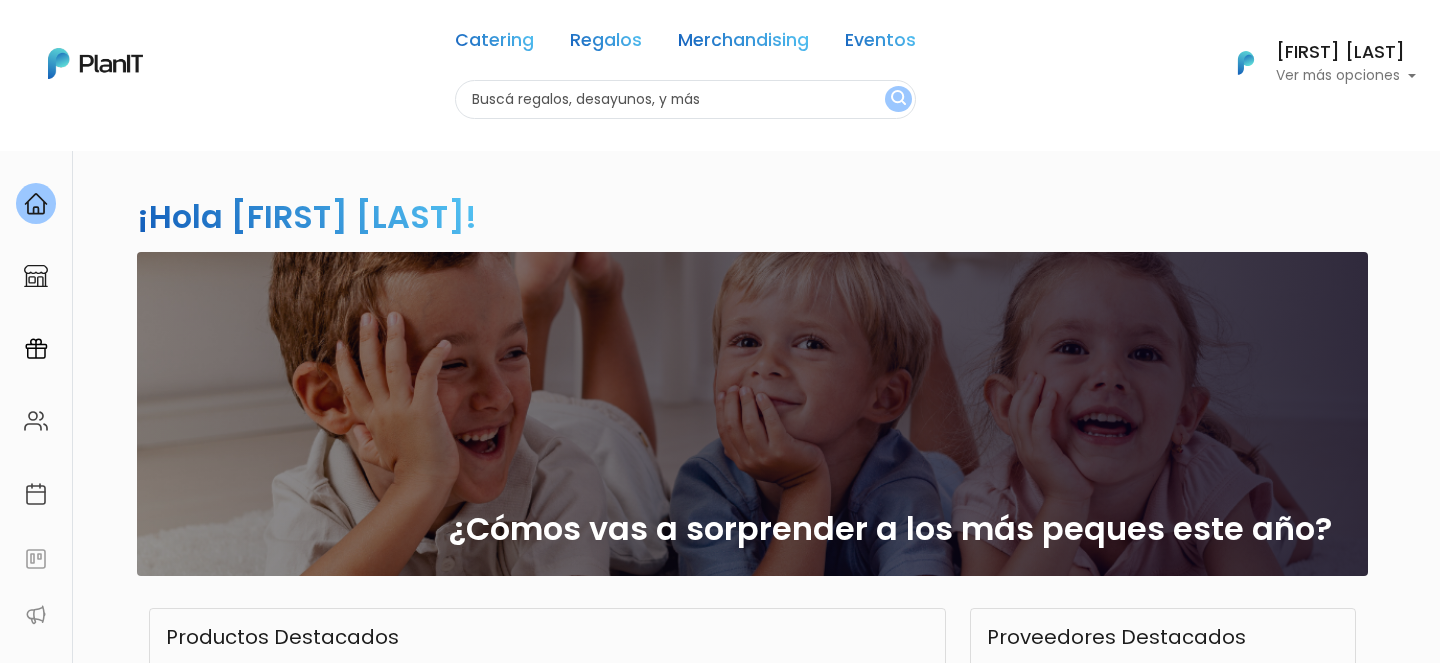 scroll, scrollTop: 0, scrollLeft: 0, axis: both 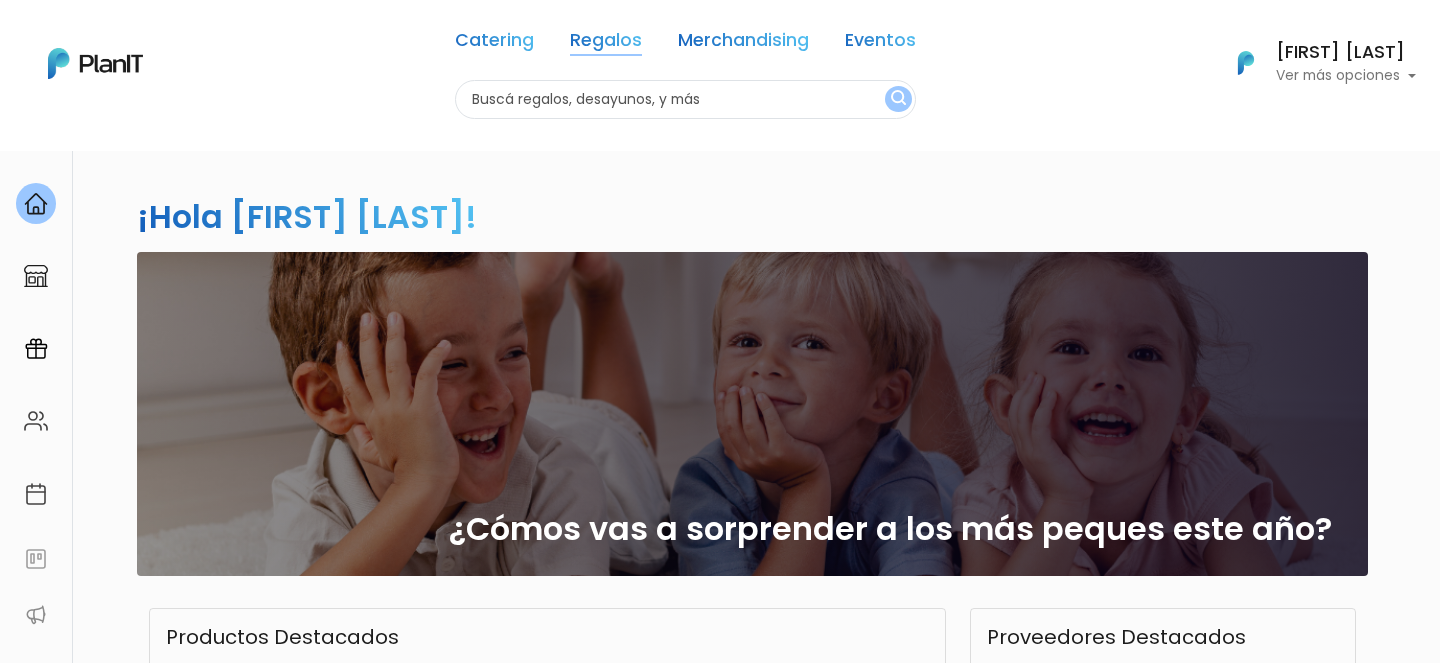 click on "Regalos" at bounding box center [606, 44] 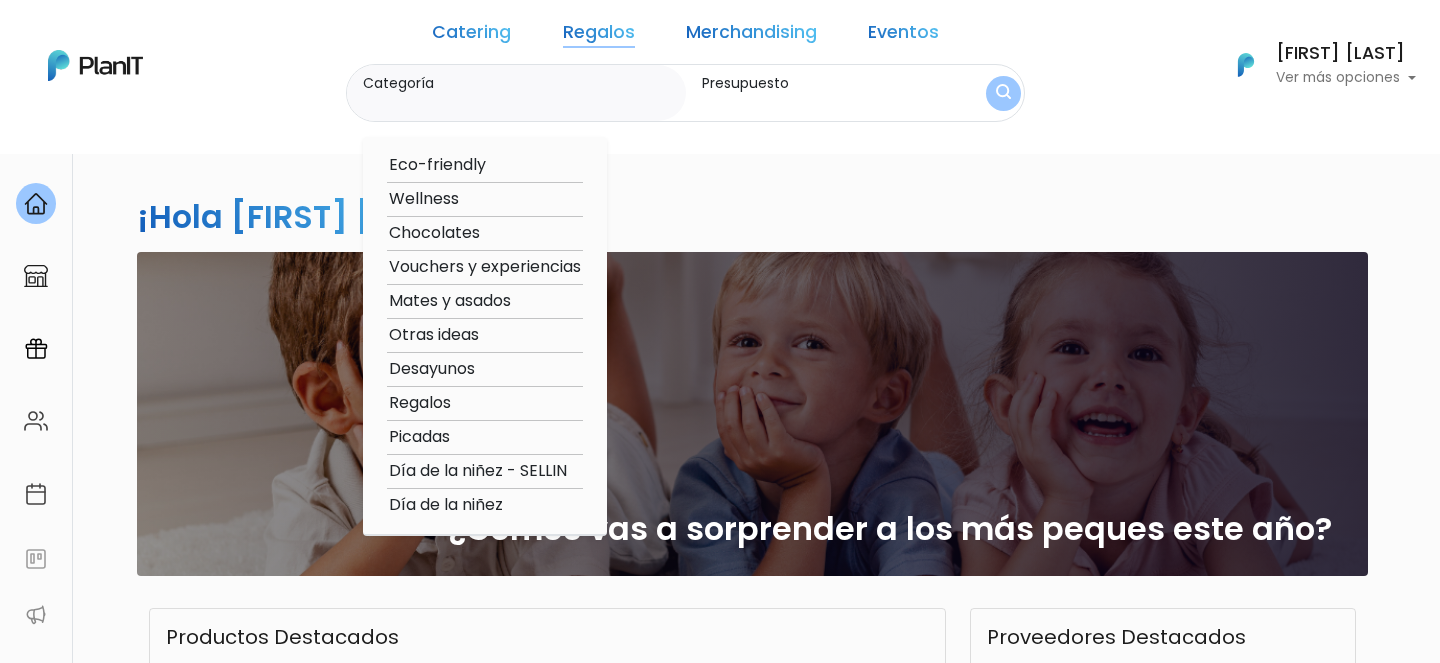 click on "Merchandising" at bounding box center (751, 36) 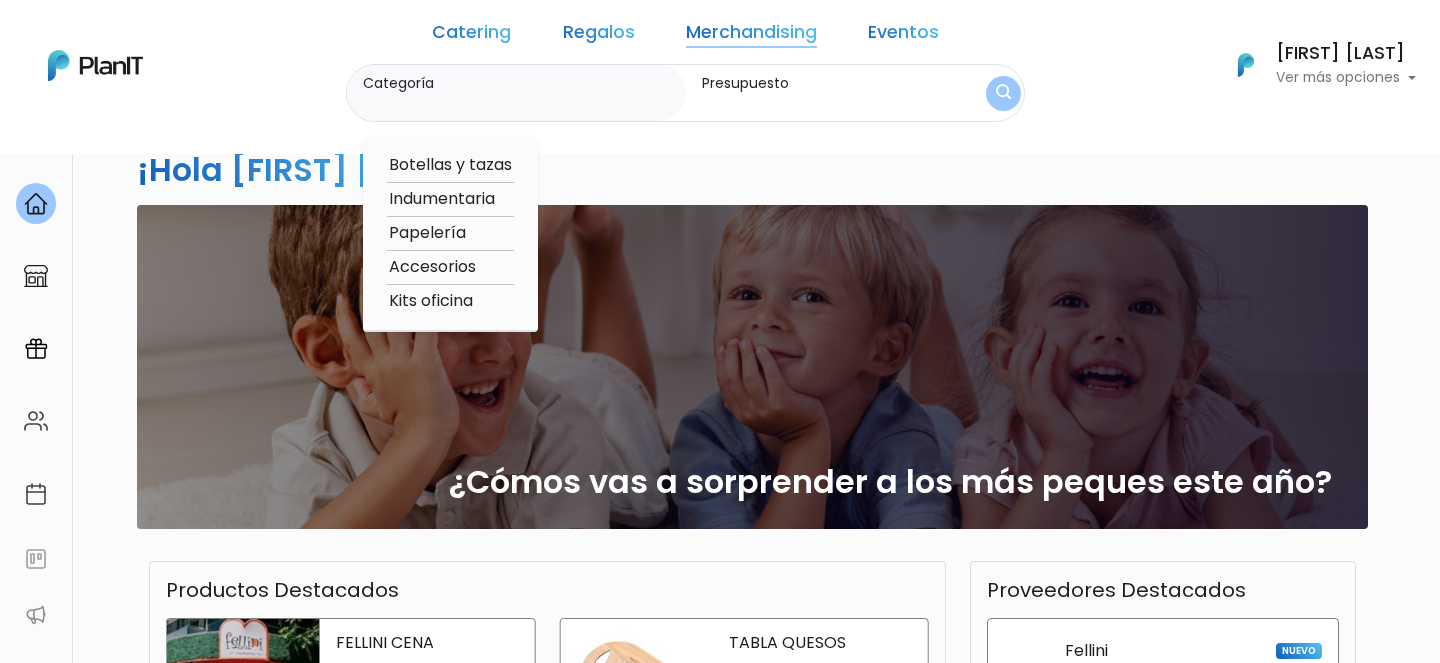 scroll, scrollTop: 44, scrollLeft: 0, axis: vertical 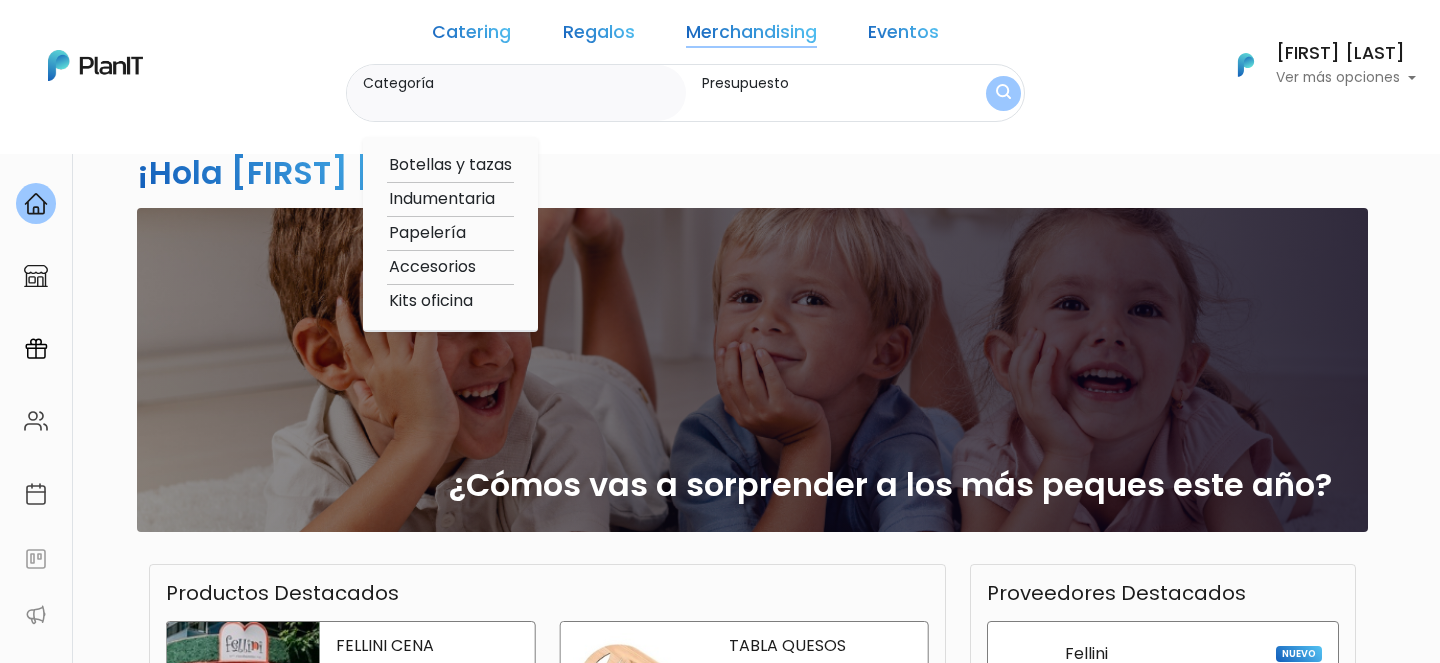 click on "Categoría" at bounding box center [520, 83] 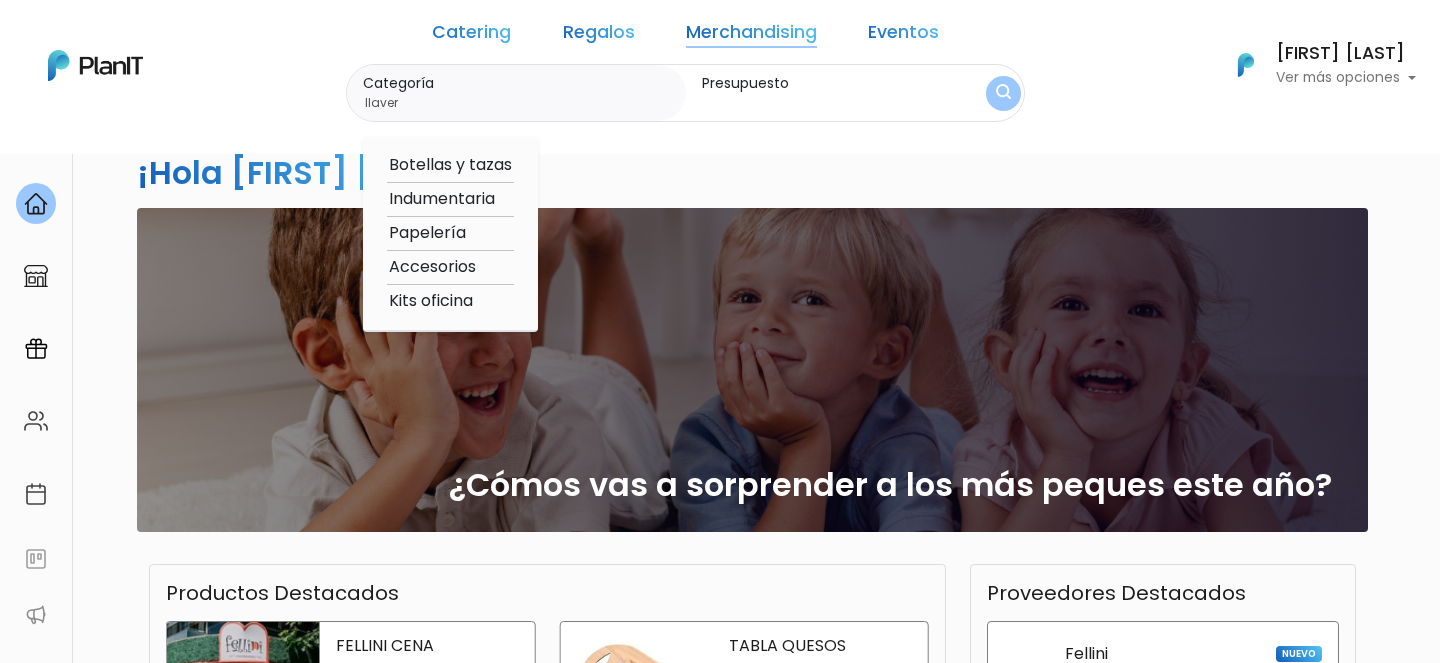 type on "llavero" 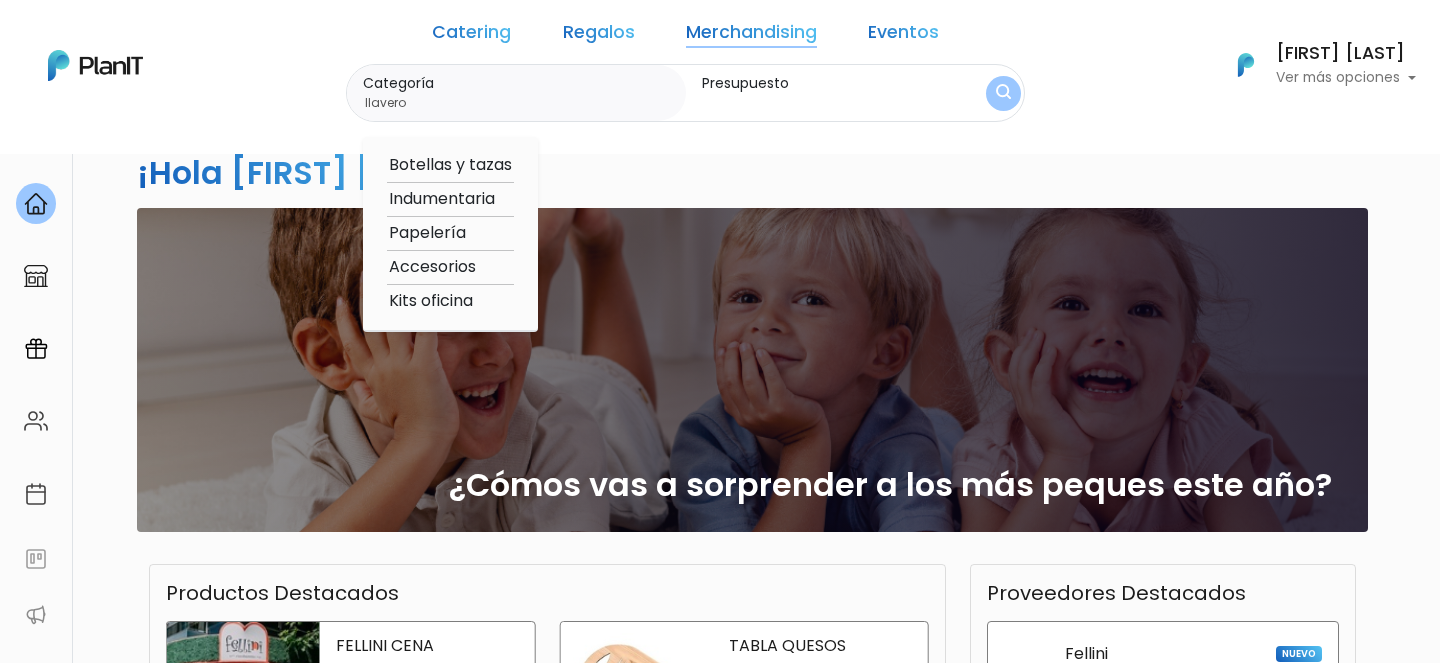 click at bounding box center [1003, 93] 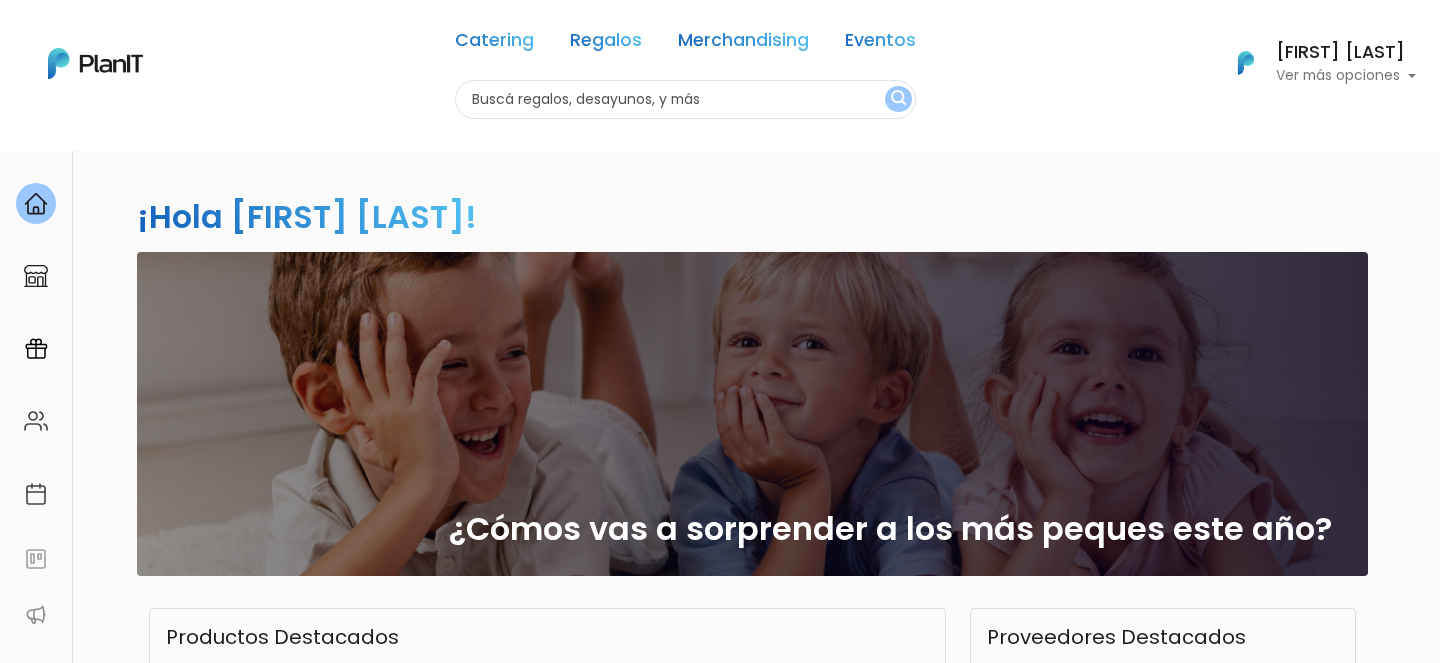 scroll, scrollTop: 0, scrollLeft: 0, axis: both 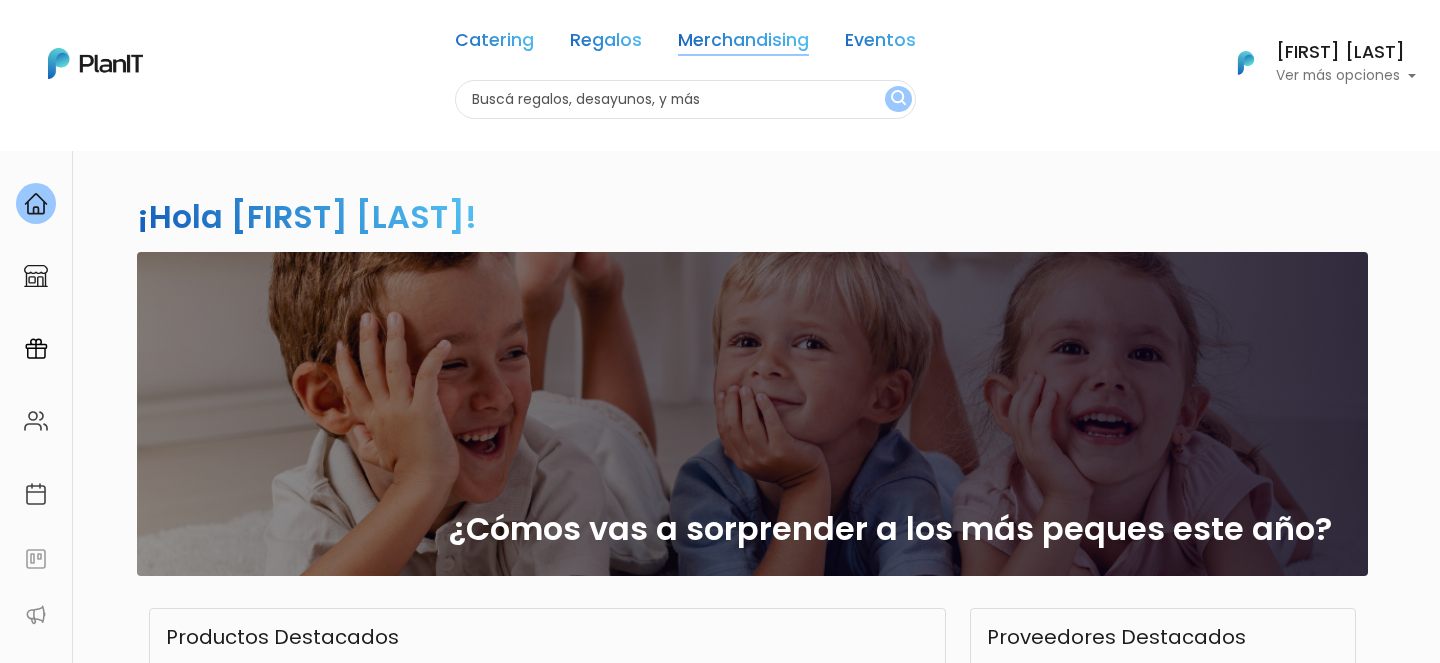 click on "Merchandising" at bounding box center [743, 44] 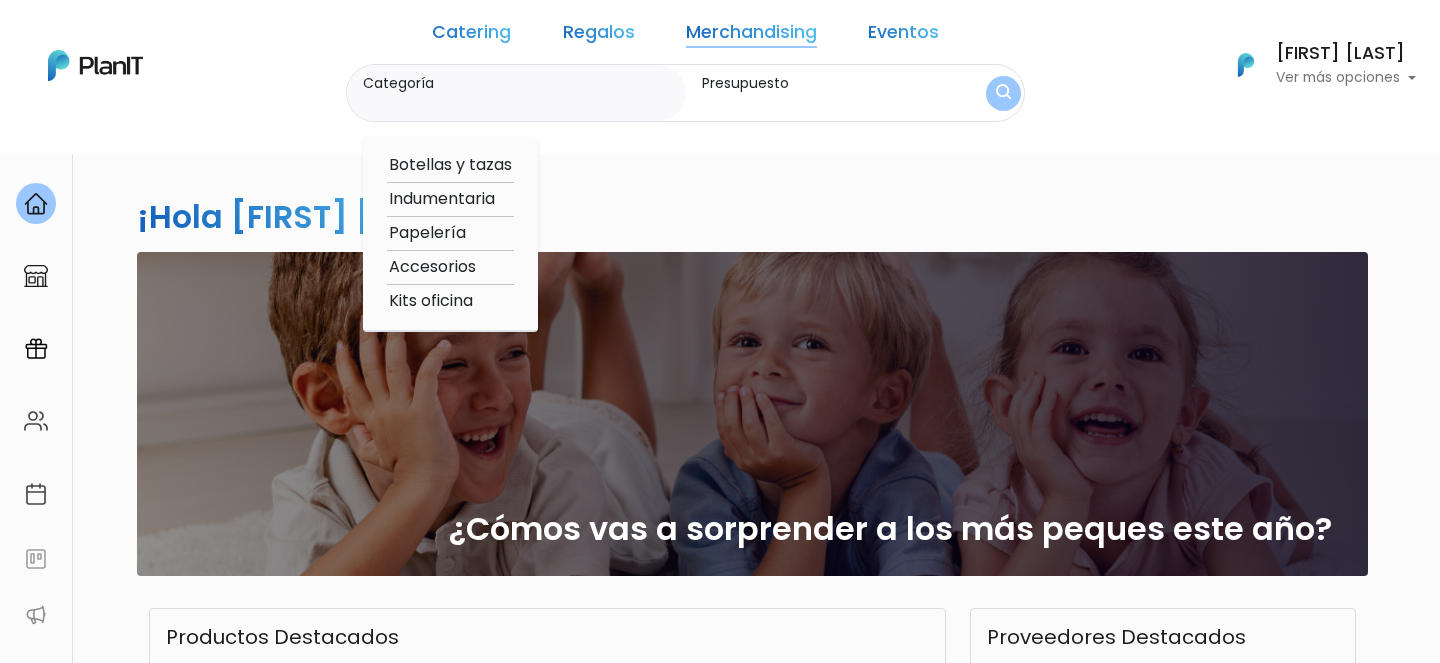 click on "Merchandising" at bounding box center (751, 36) 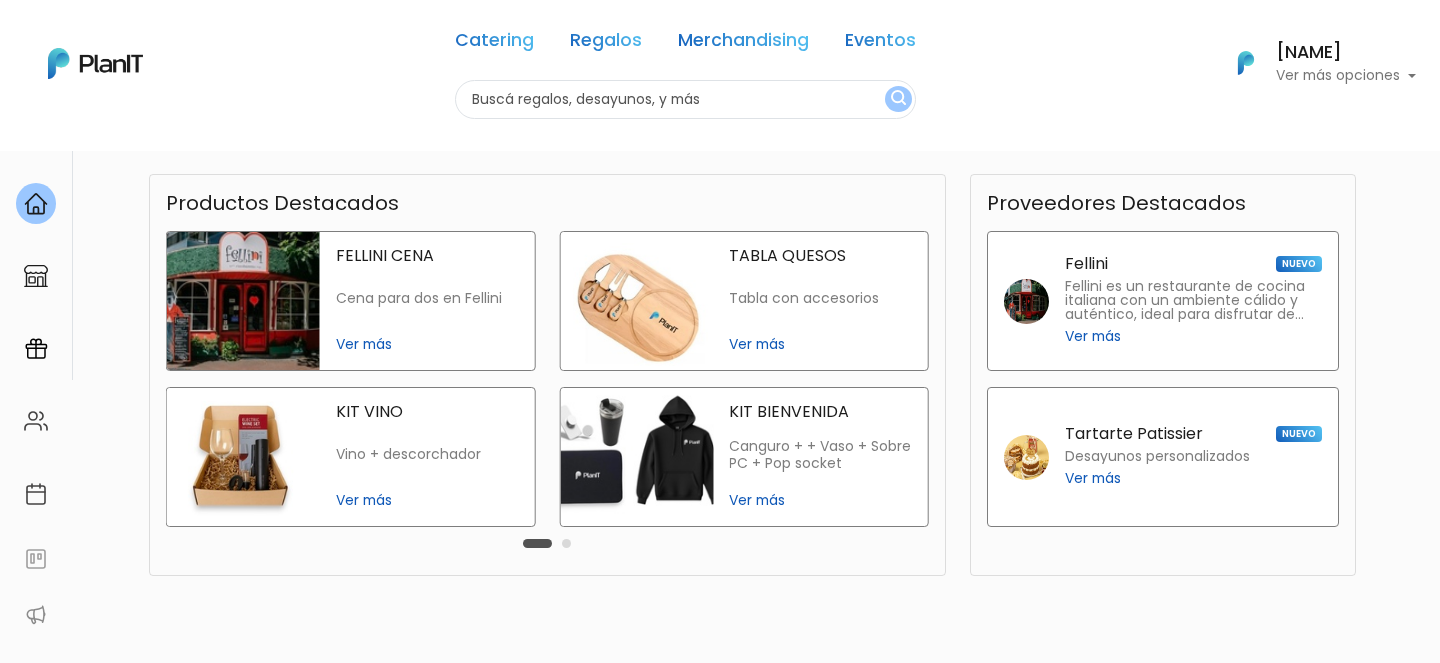 scroll, scrollTop: 477, scrollLeft: 0, axis: vertical 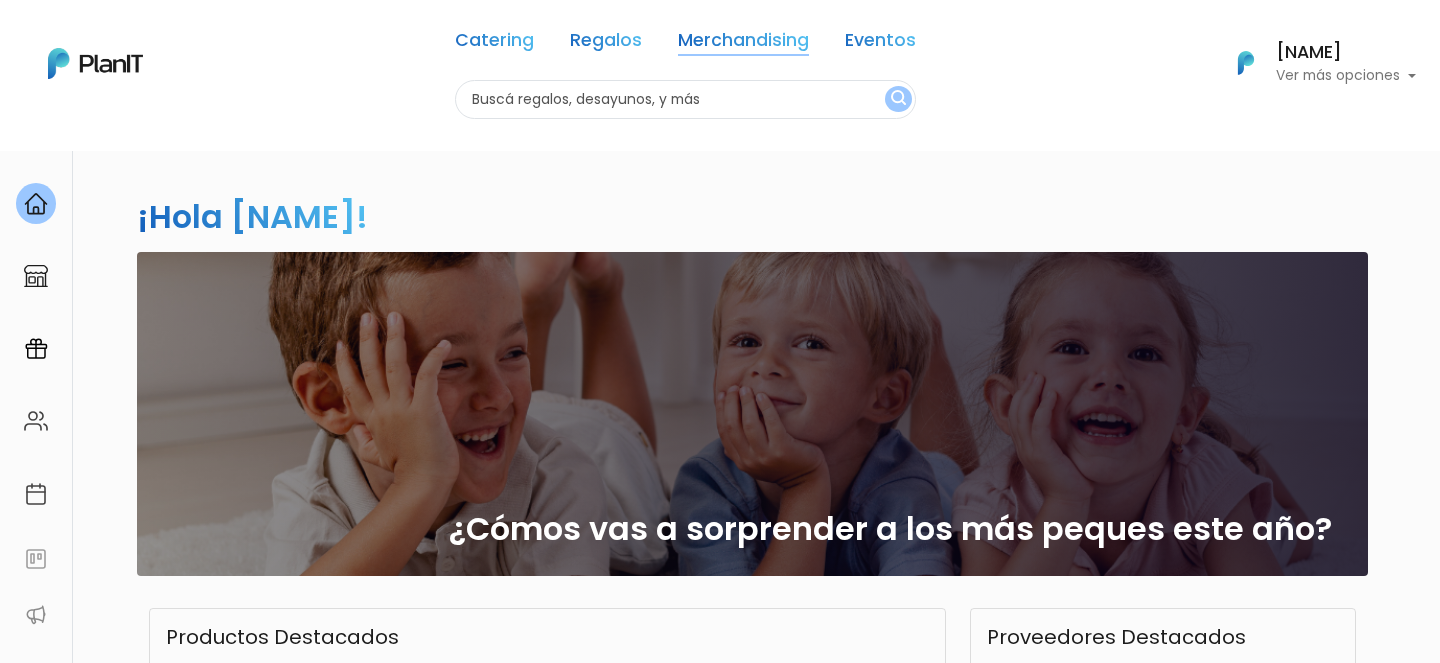 click on "Merchandising" at bounding box center [743, 44] 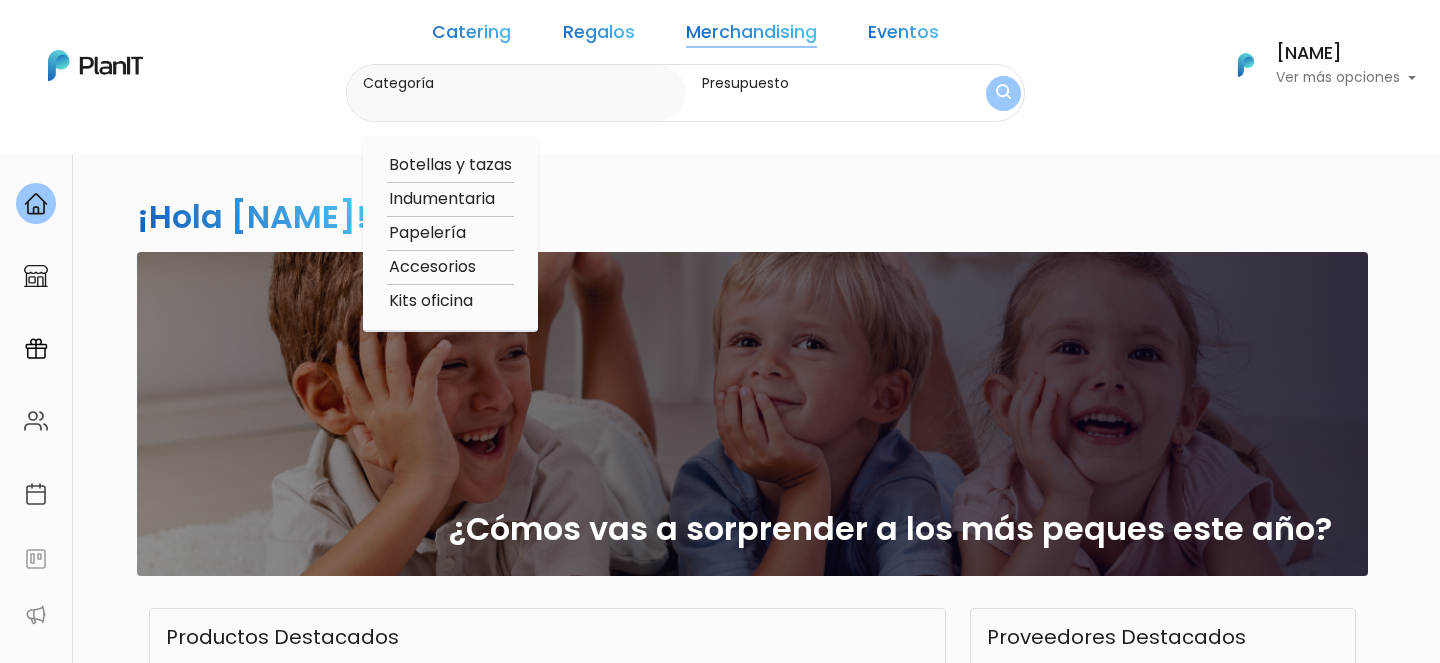 click on "Accesorios" at bounding box center [450, 267] 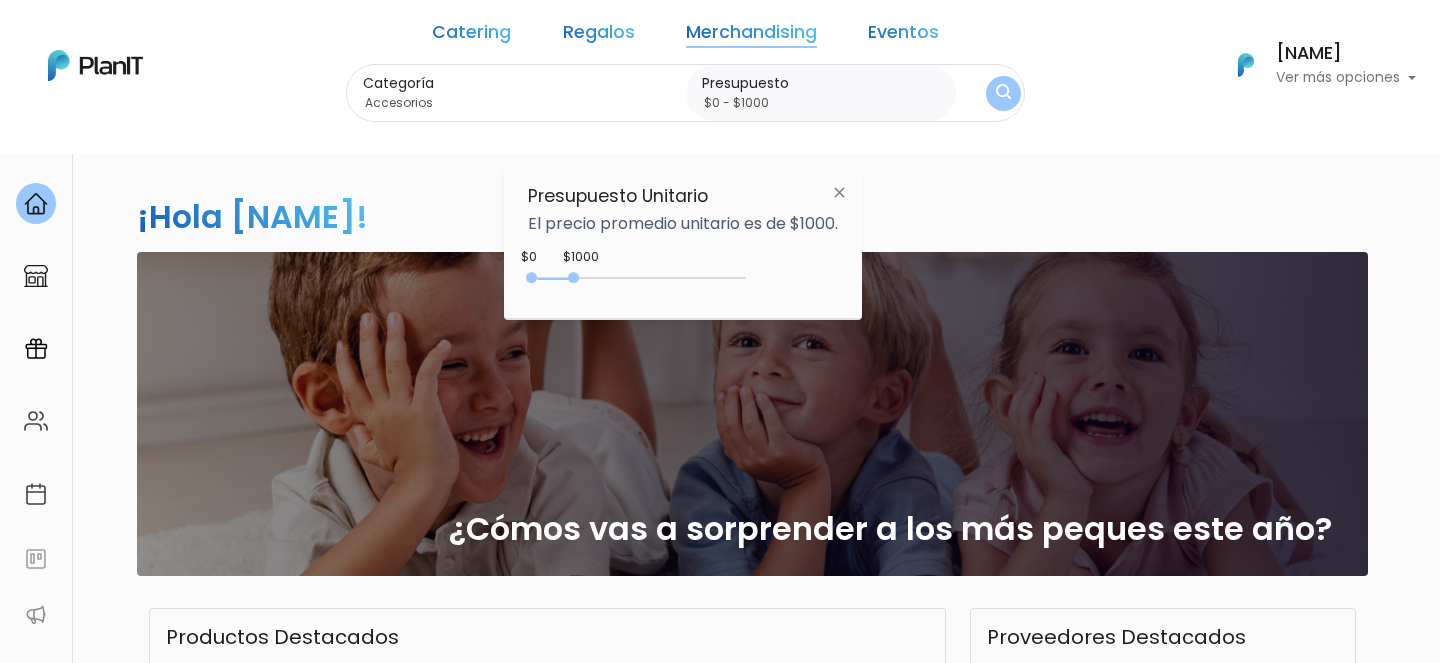 click at bounding box center [1003, 93] 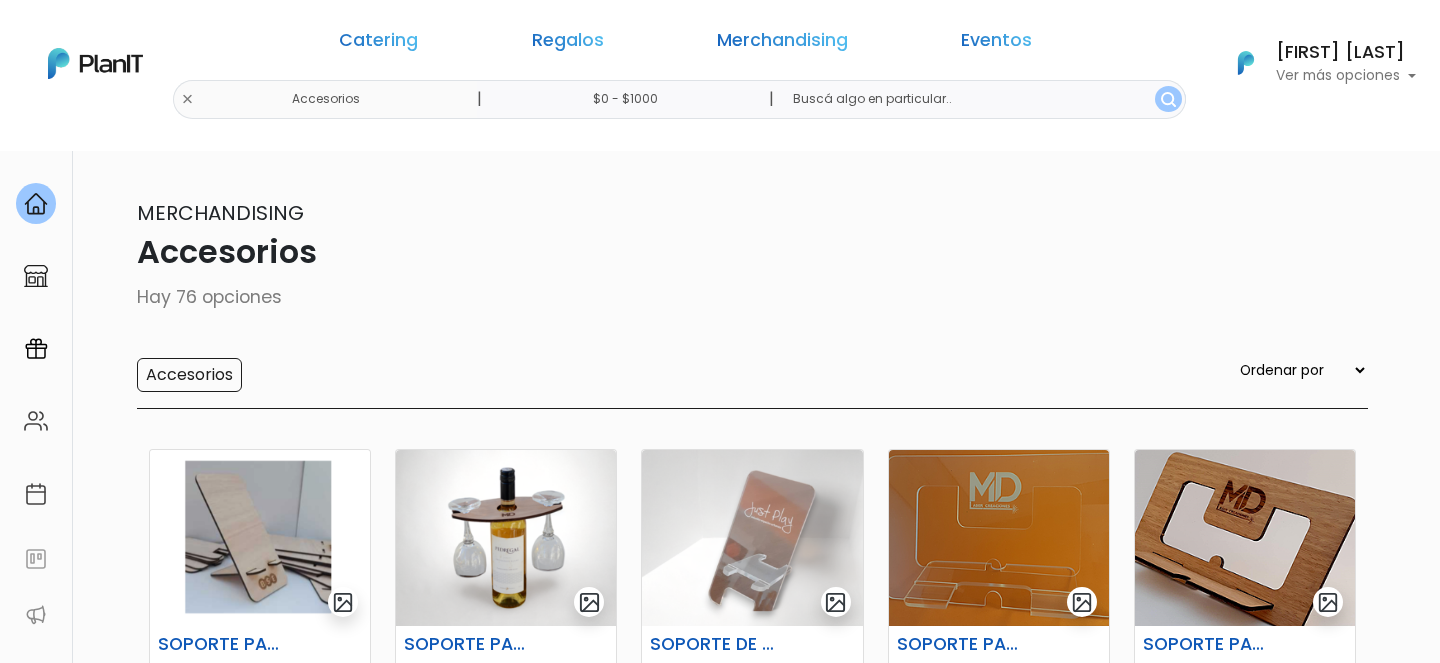scroll, scrollTop: 273, scrollLeft: 0, axis: vertical 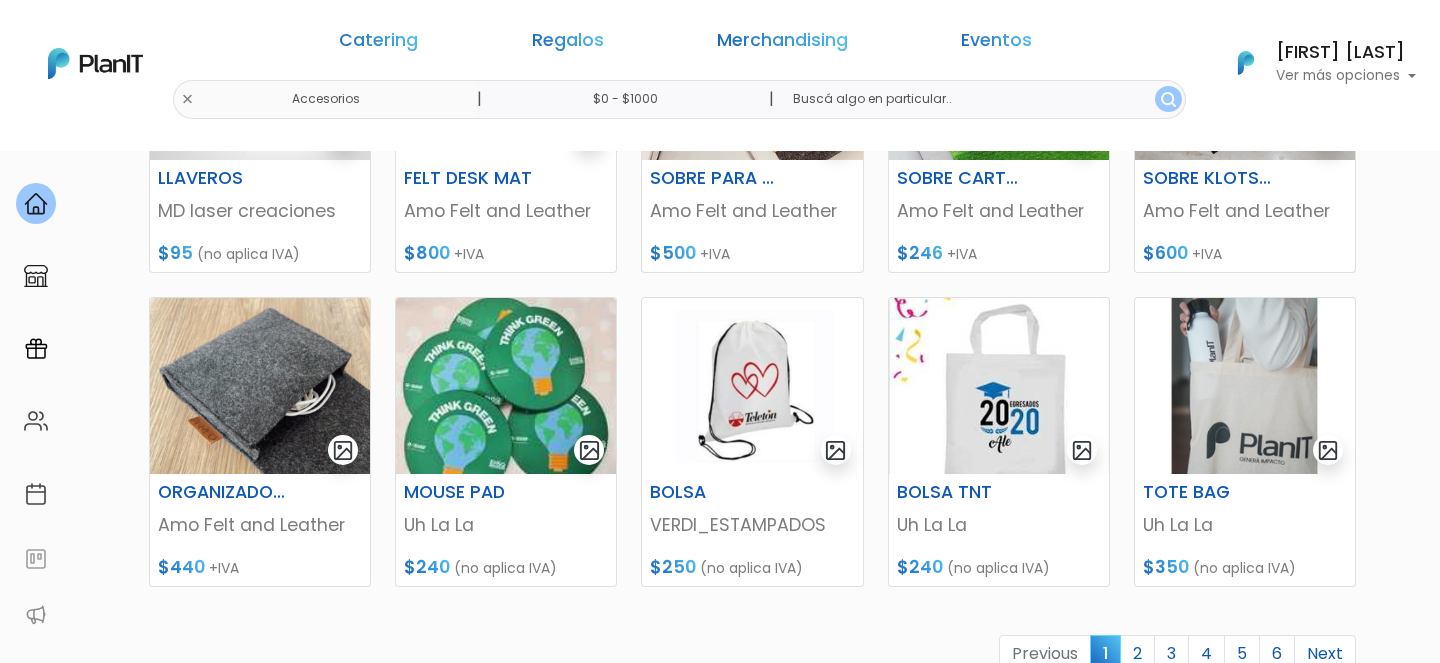 click on "keyboard_arrow_down" at bounding box center [1365, 1917] 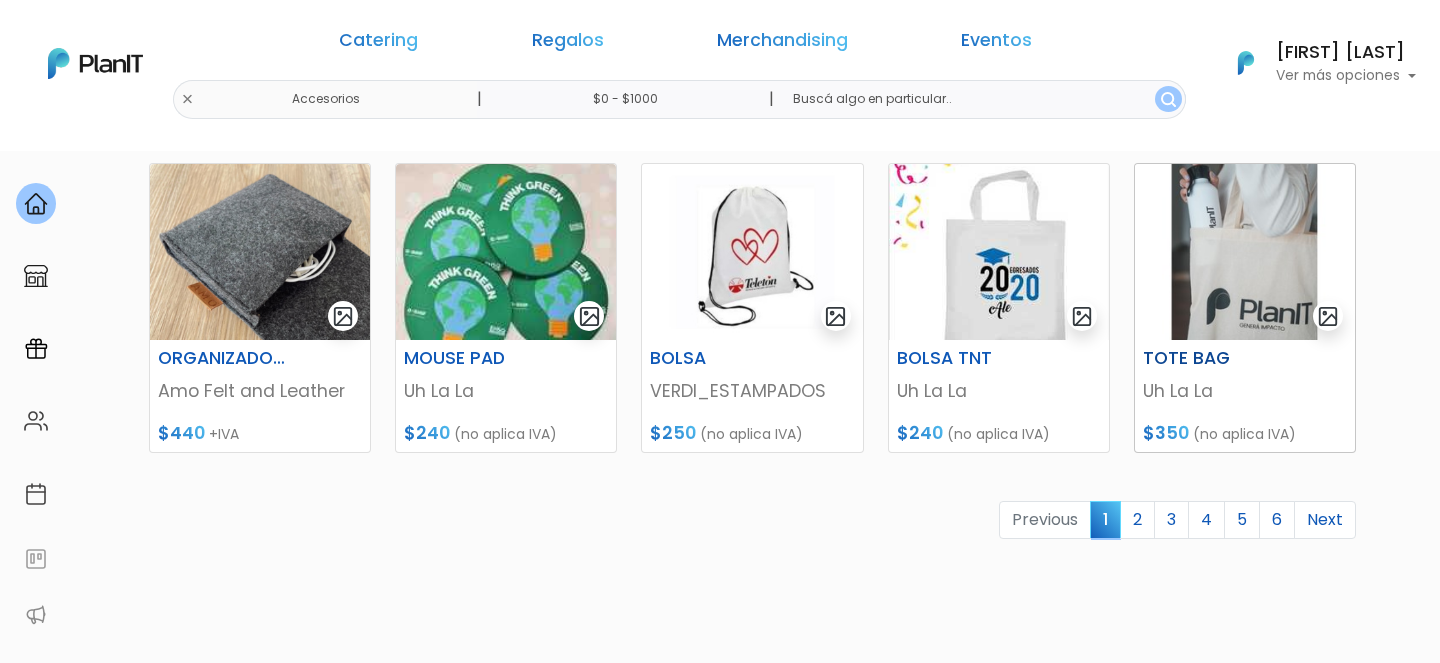 scroll, scrollTop: 927, scrollLeft: 0, axis: vertical 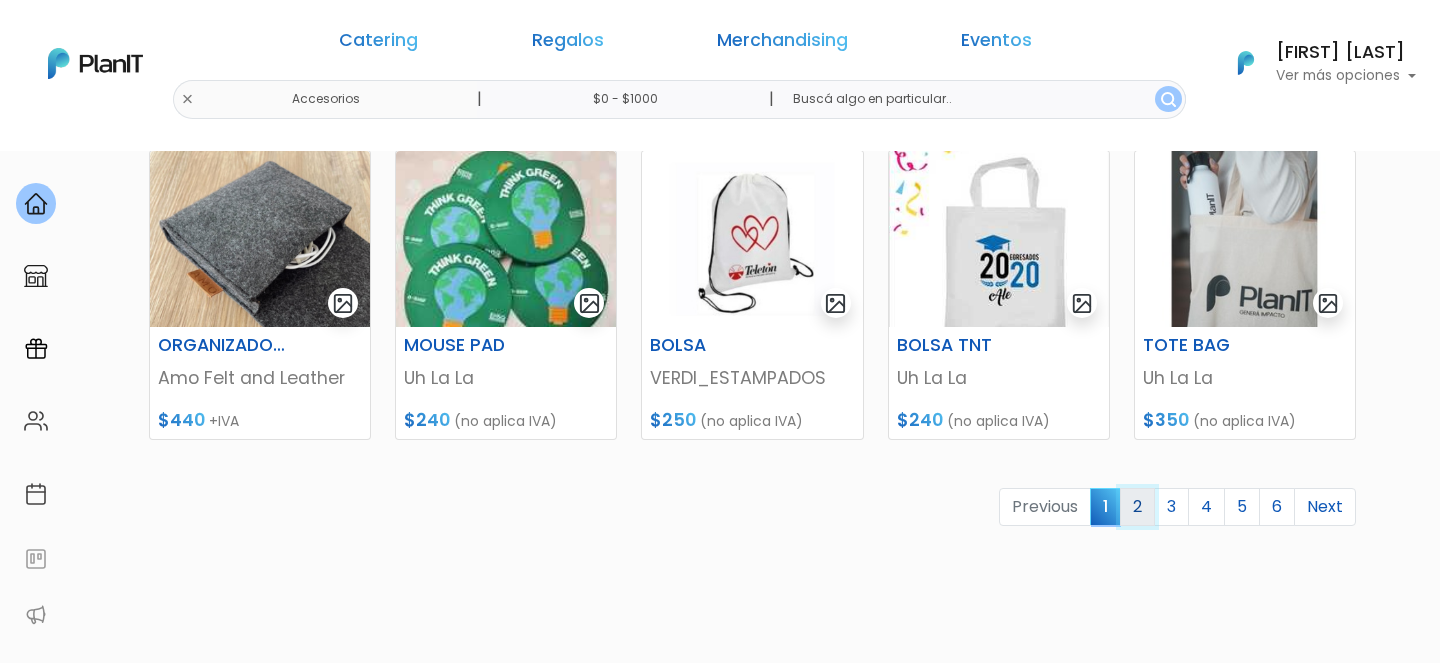 click on "2" at bounding box center [1137, 507] 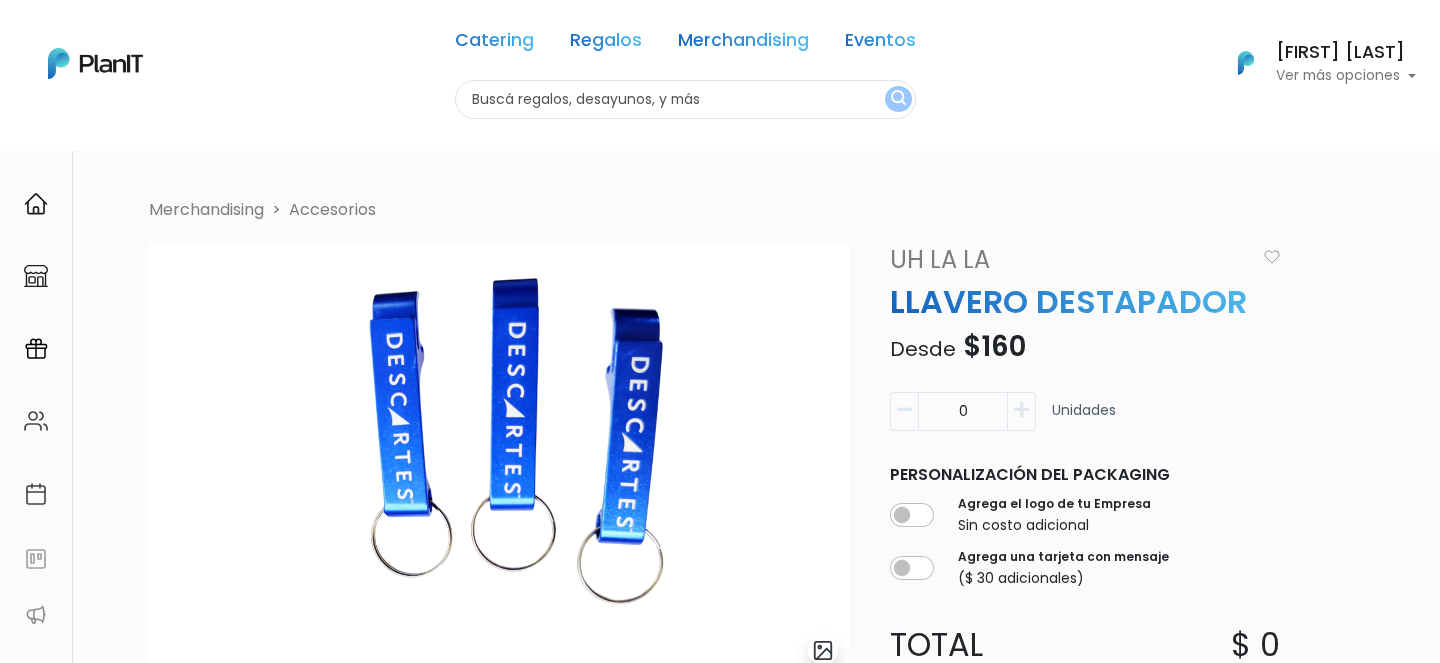 scroll, scrollTop: 0, scrollLeft: 0, axis: both 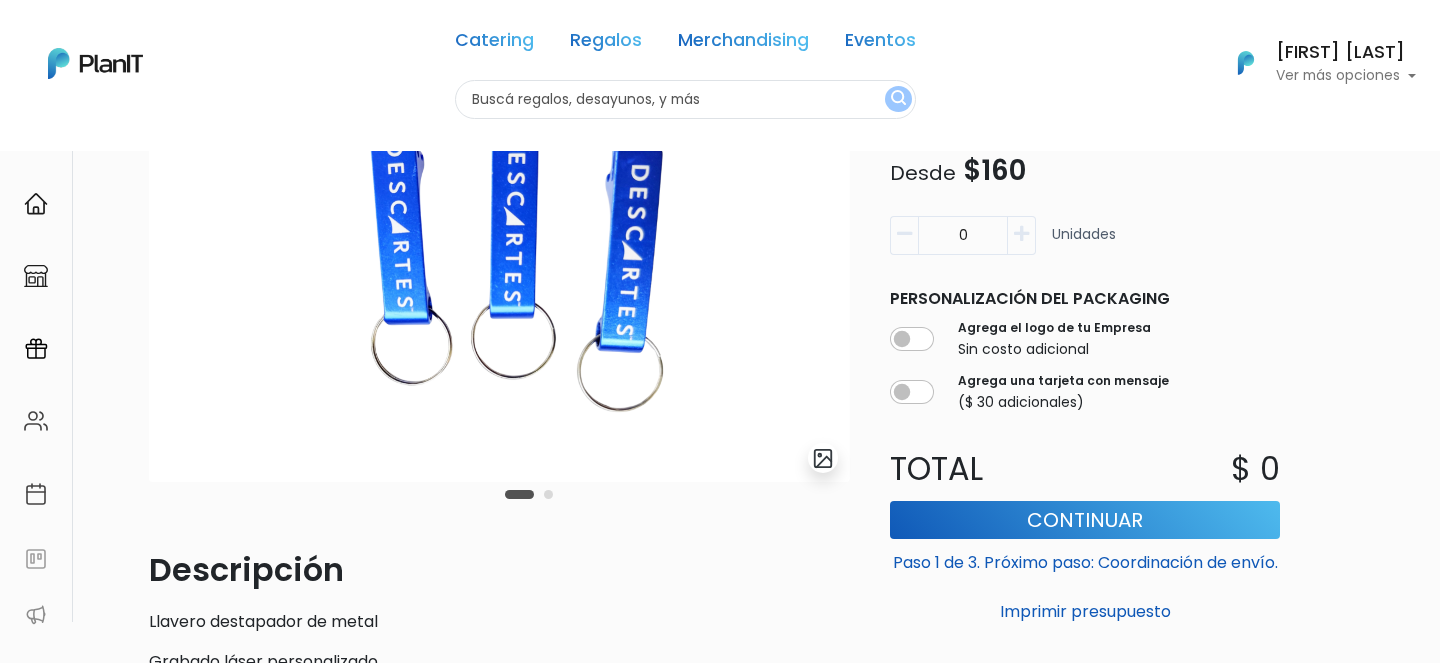 drag, startPoint x: 981, startPoint y: 232, endPoint x: 920, endPoint y: 232, distance: 61 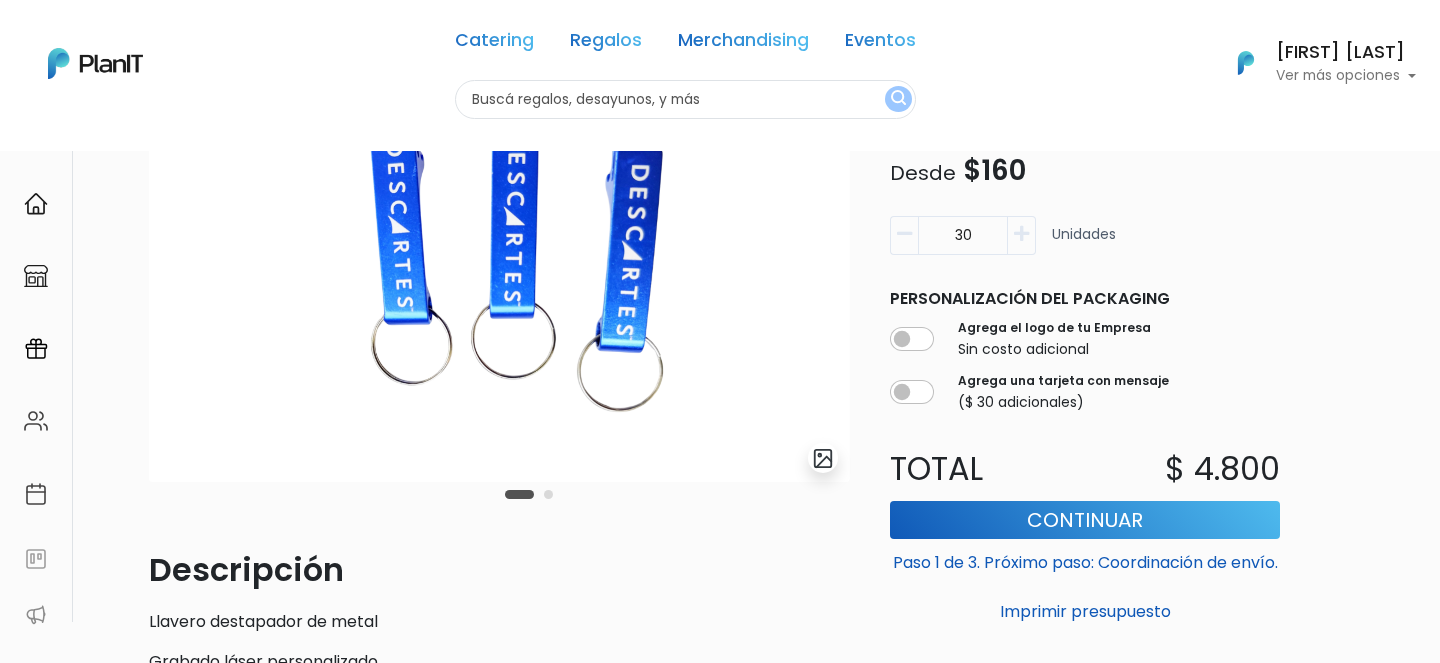type on "3" 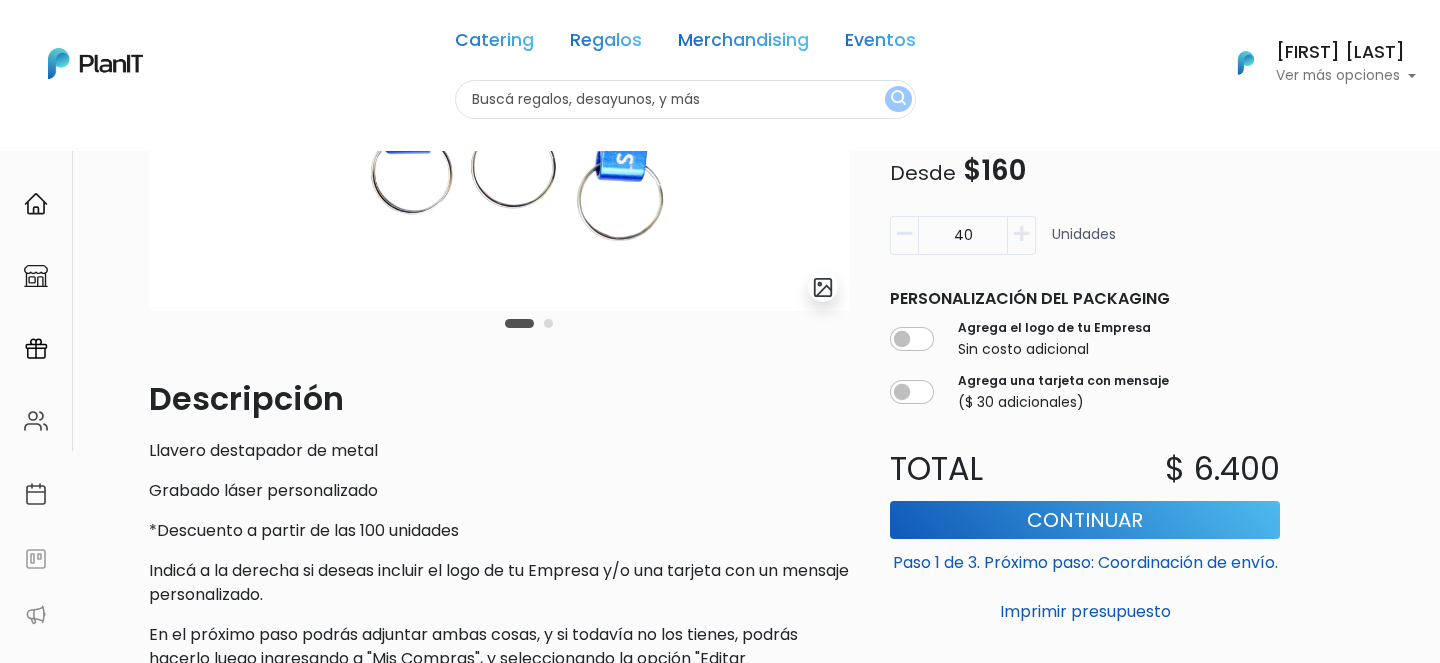 scroll, scrollTop: 438, scrollLeft: 0, axis: vertical 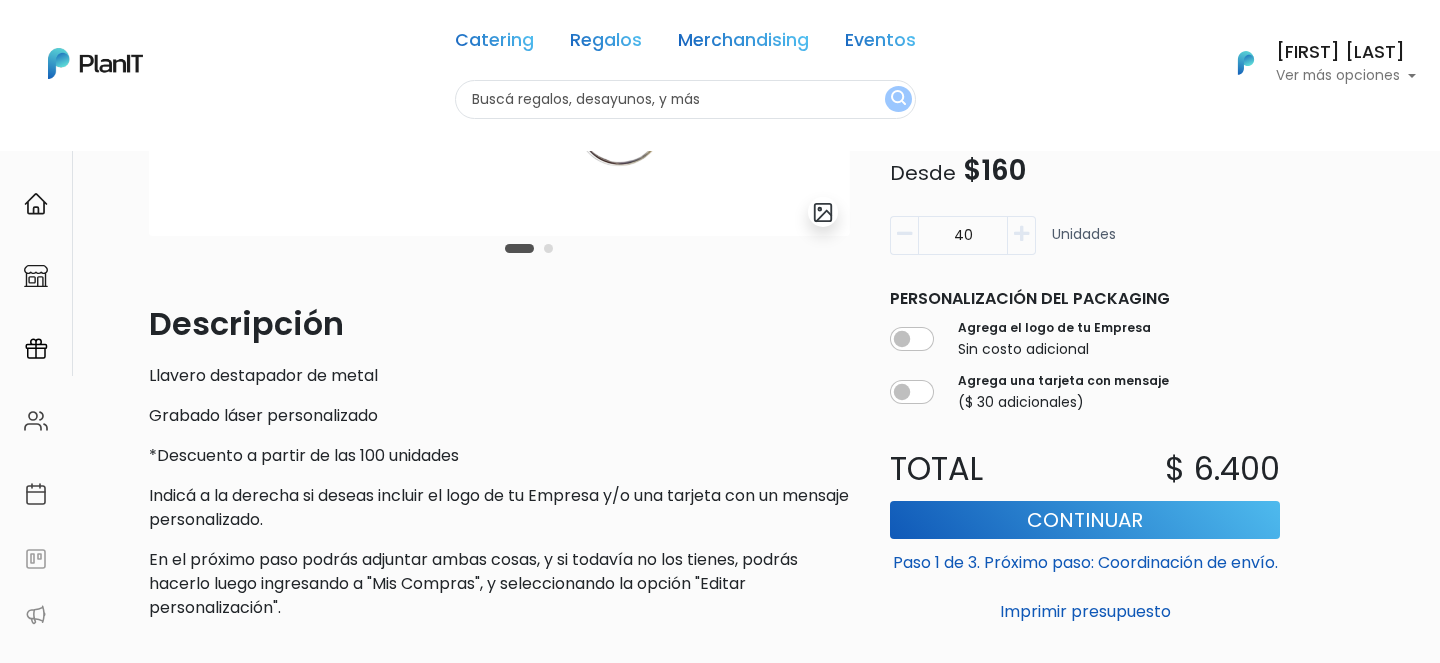 type on "40" 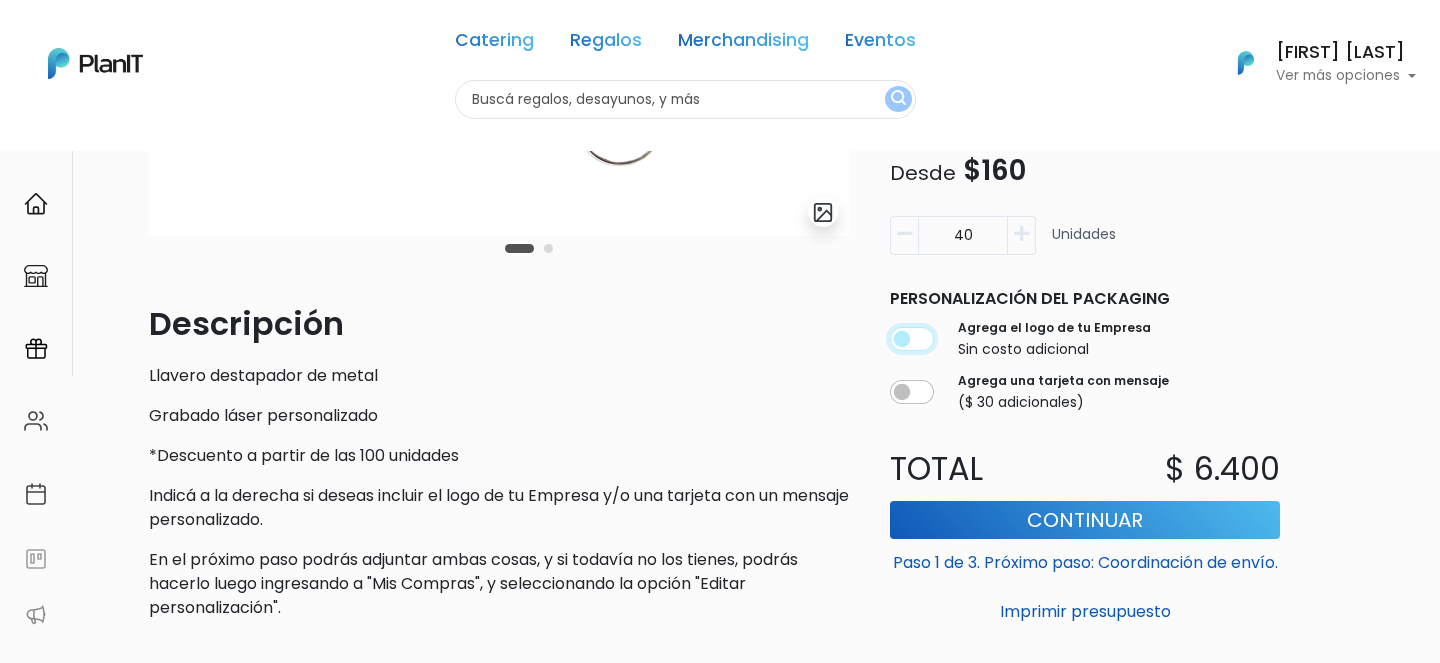 click at bounding box center (912, 340) 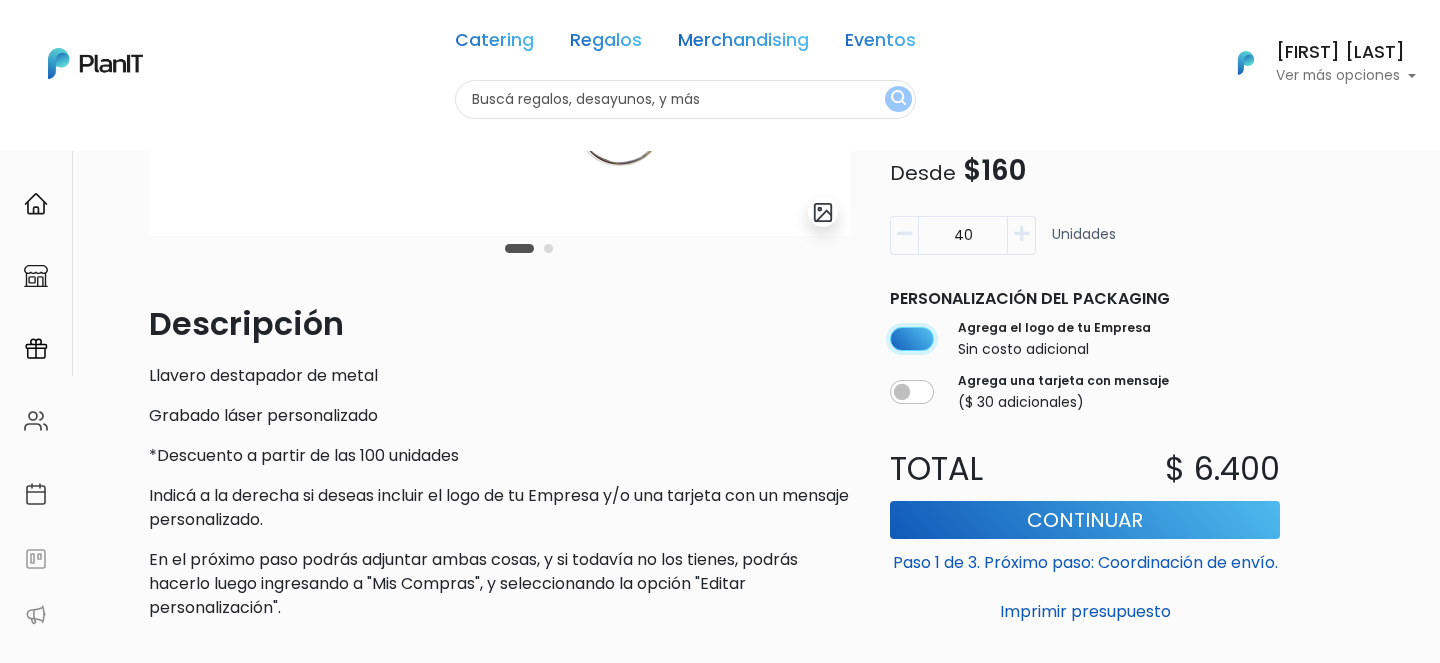 scroll, scrollTop: 627, scrollLeft: 0, axis: vertical 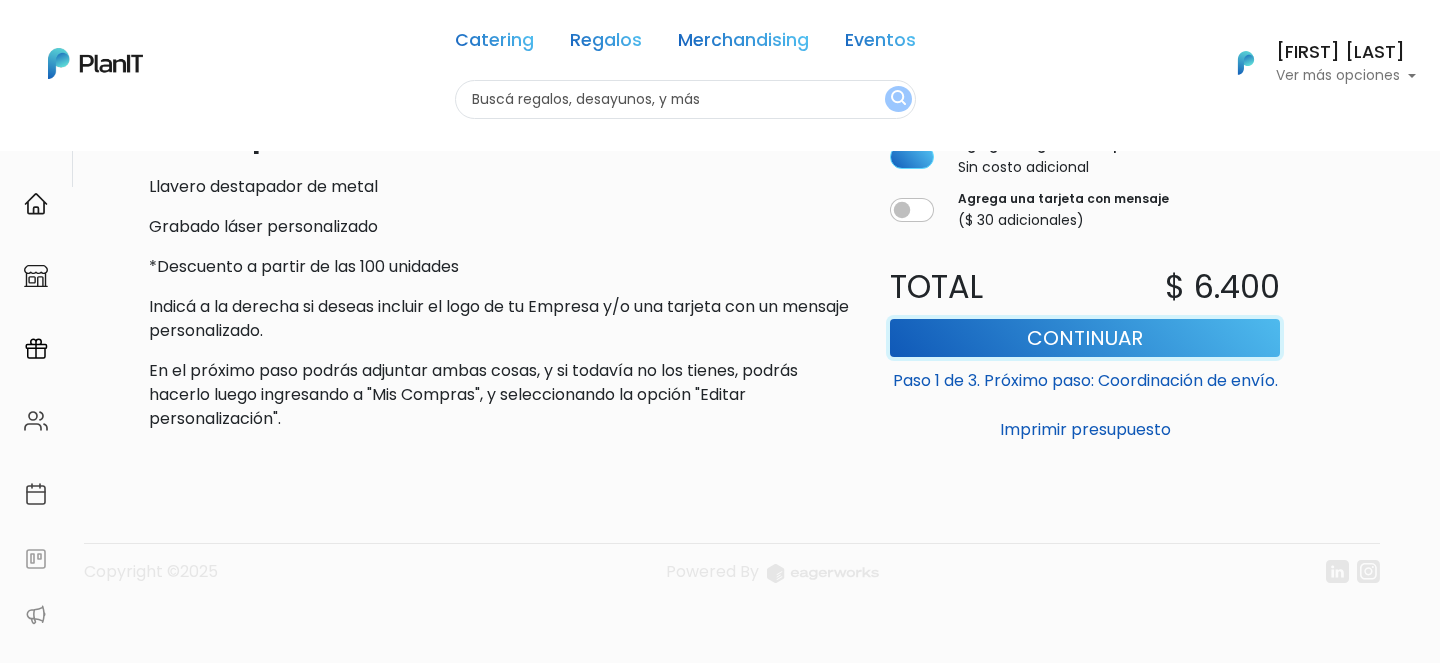 click on "Continuar" at bounding box center [1085, 338] 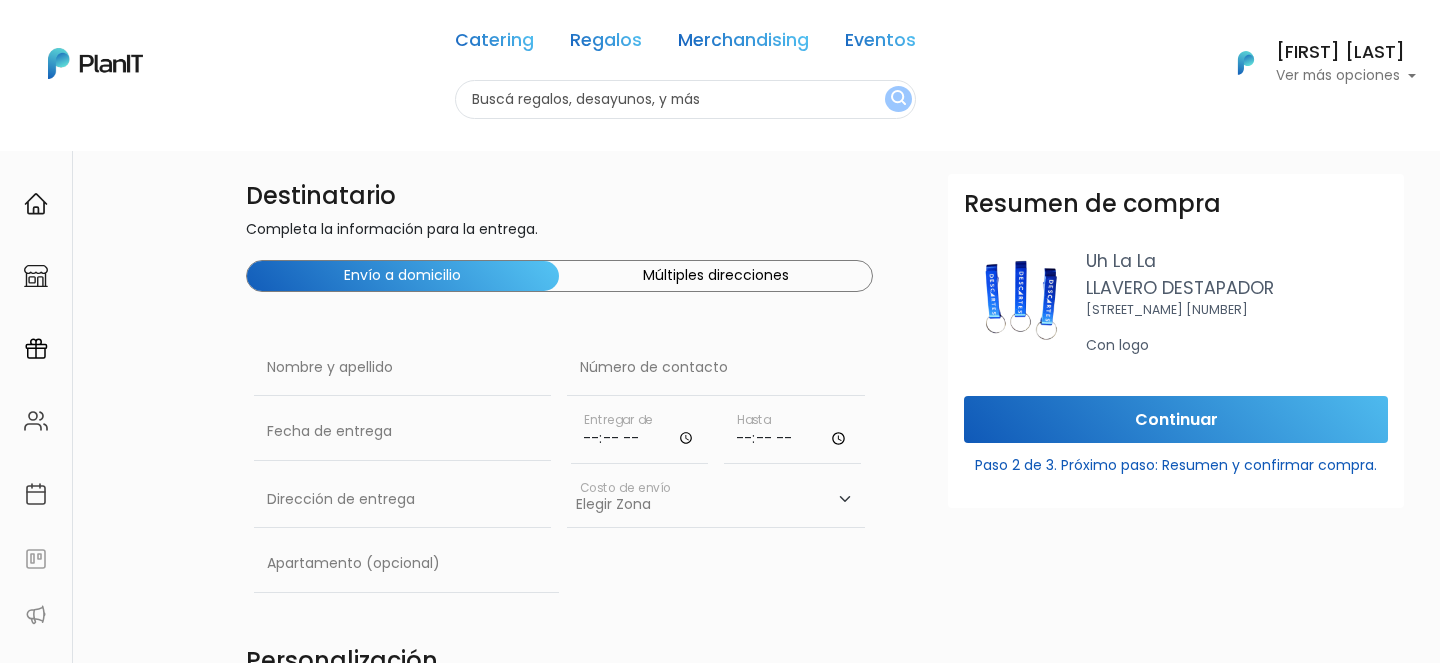 scroll, scrollTop: 0, scrollLeft: 0, axis: both 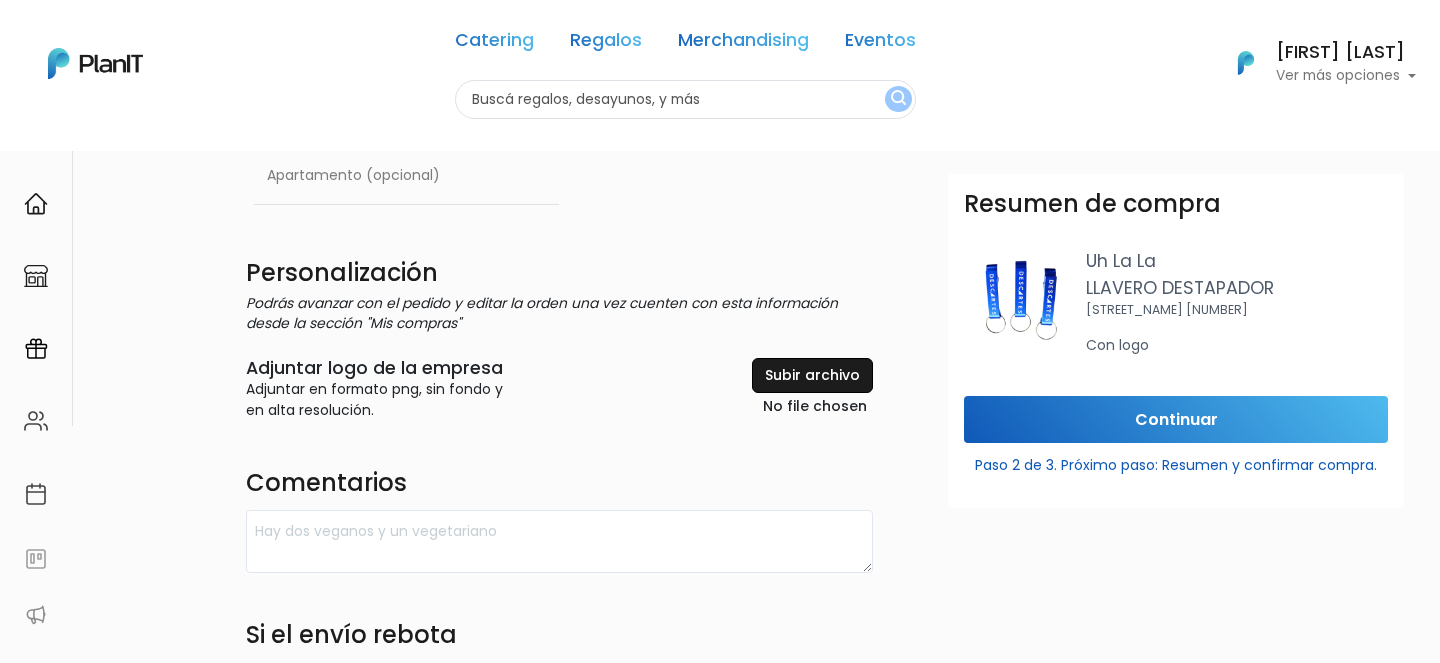 click at bounding box center (766, 389) 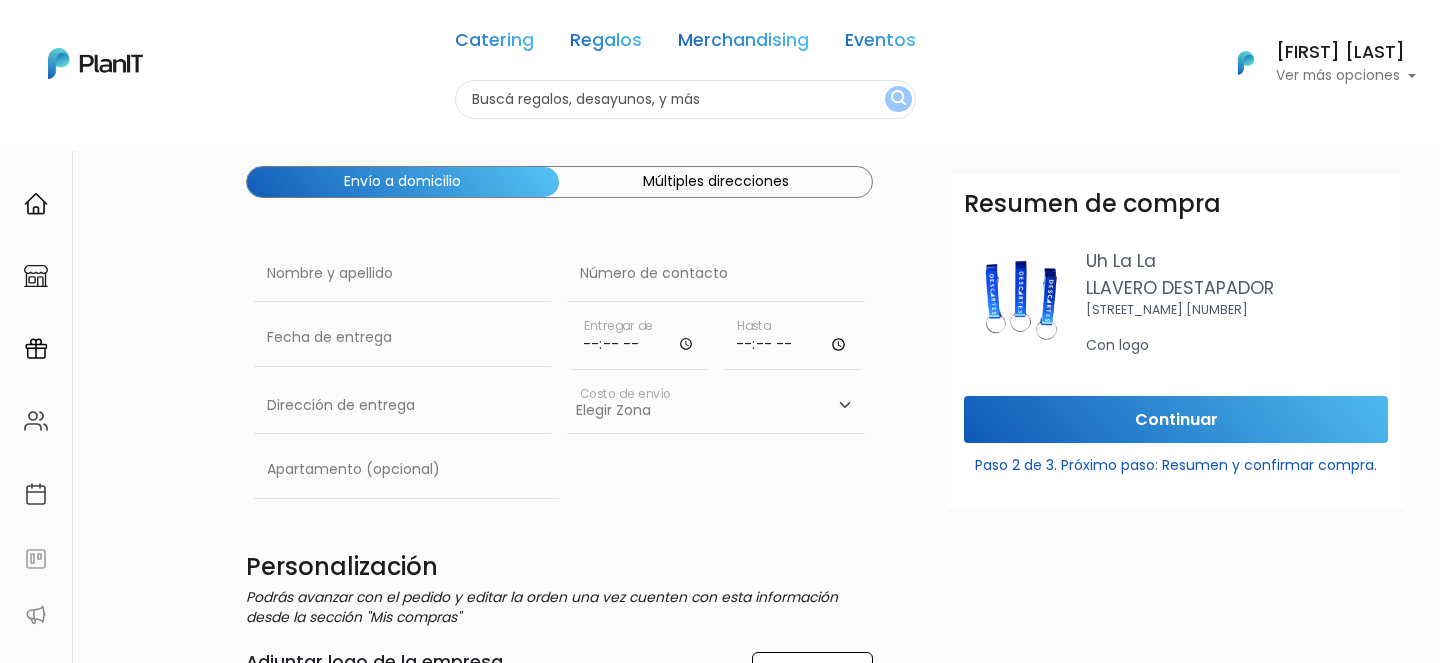 scroll, scrollTop: 87, scrollLeft: 0, axis: vertical 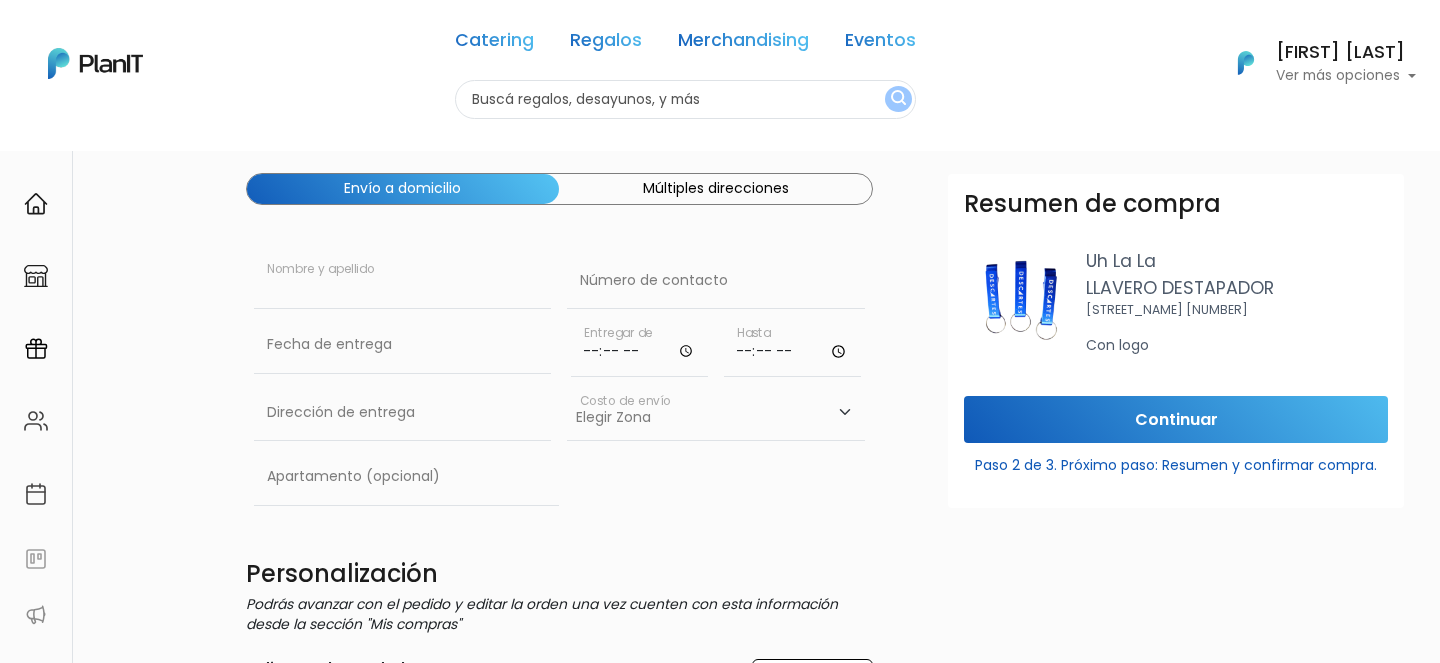 click at bounding box center (403, 281) 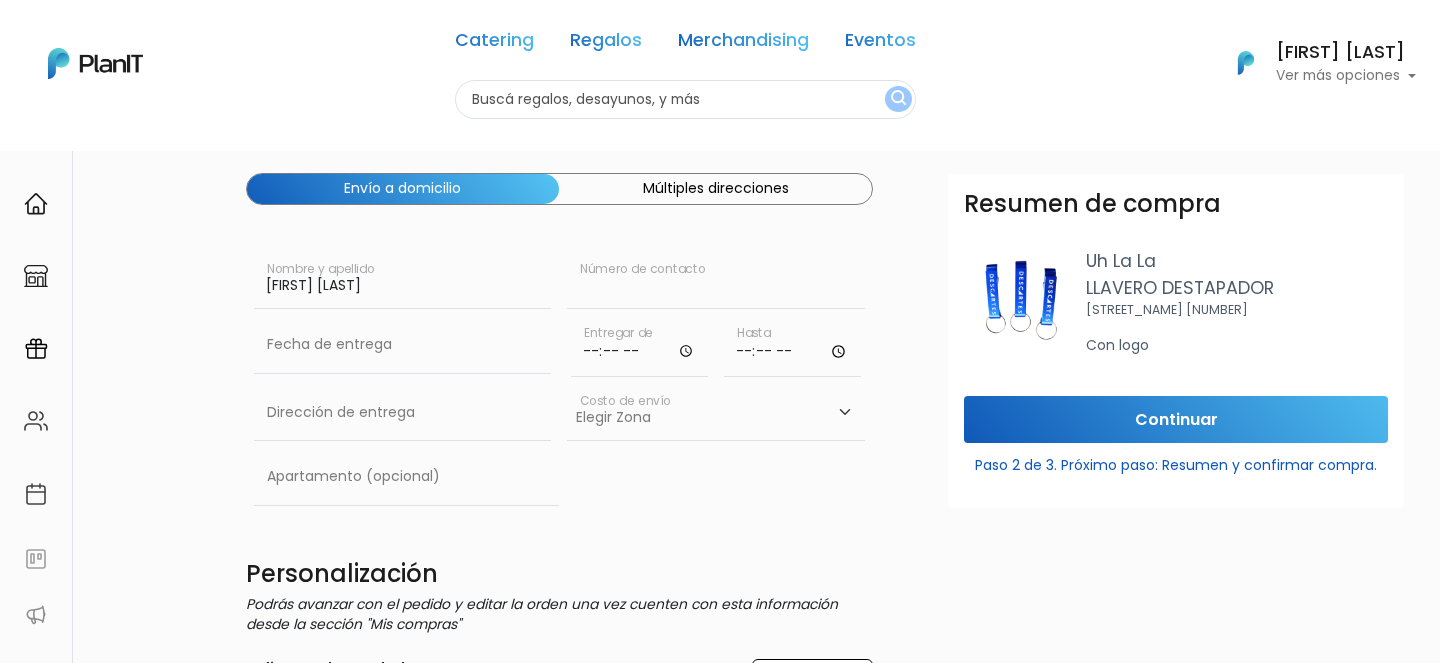 click at bounding box center (716, 281) 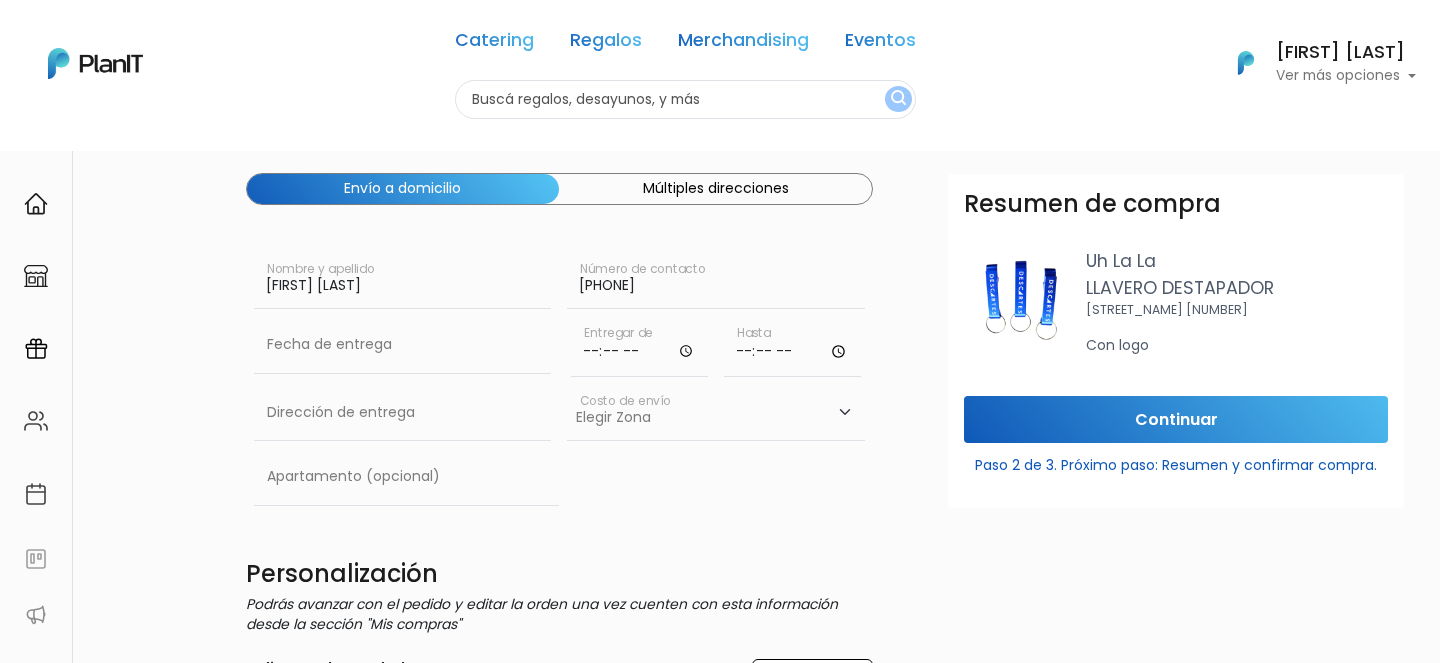 type on "098991848" 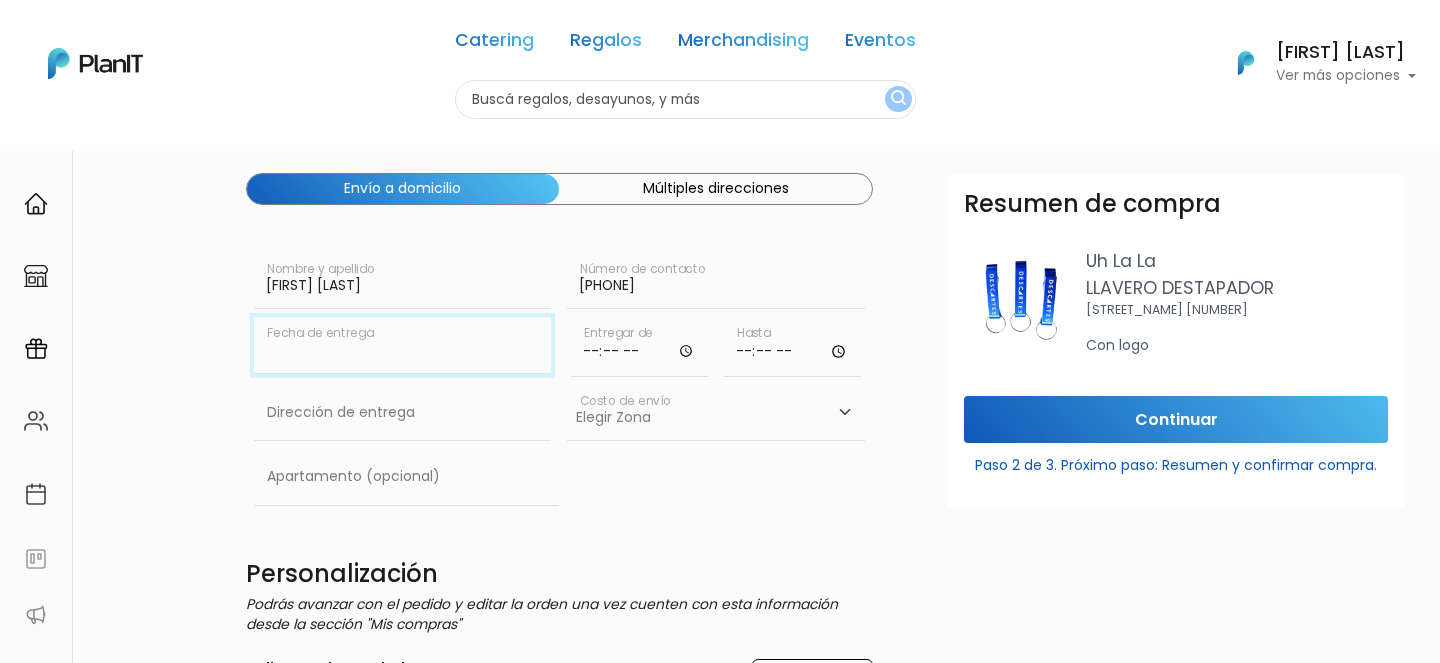 click at bounding box center (403, 345) 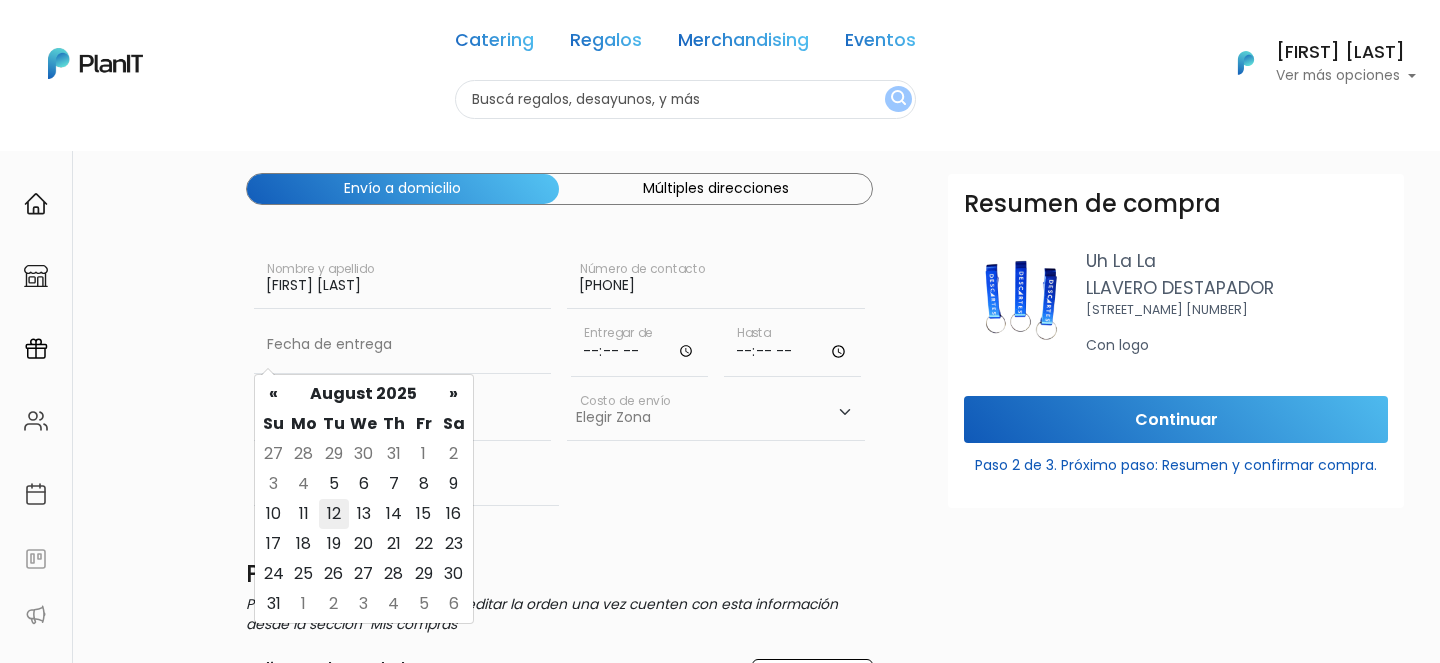 click on "12" at bounding box center [334, 514] 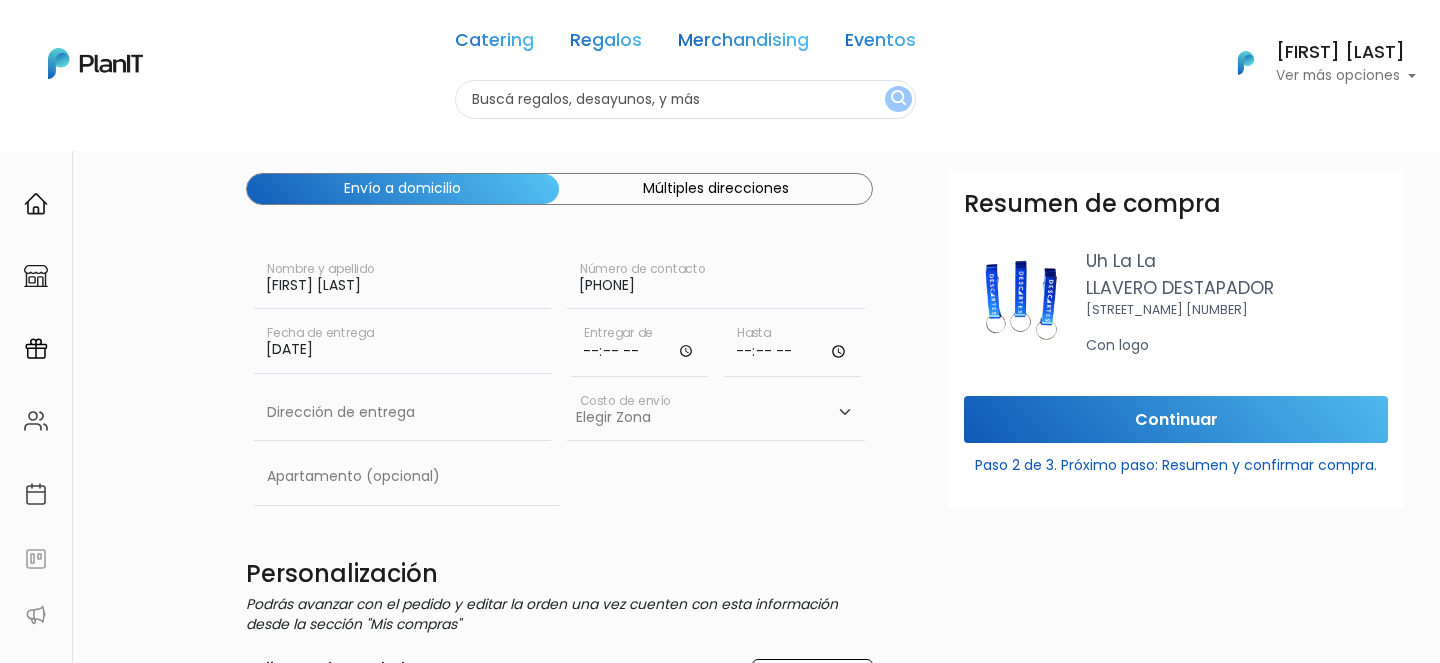 click at bounding box center [639, 347] 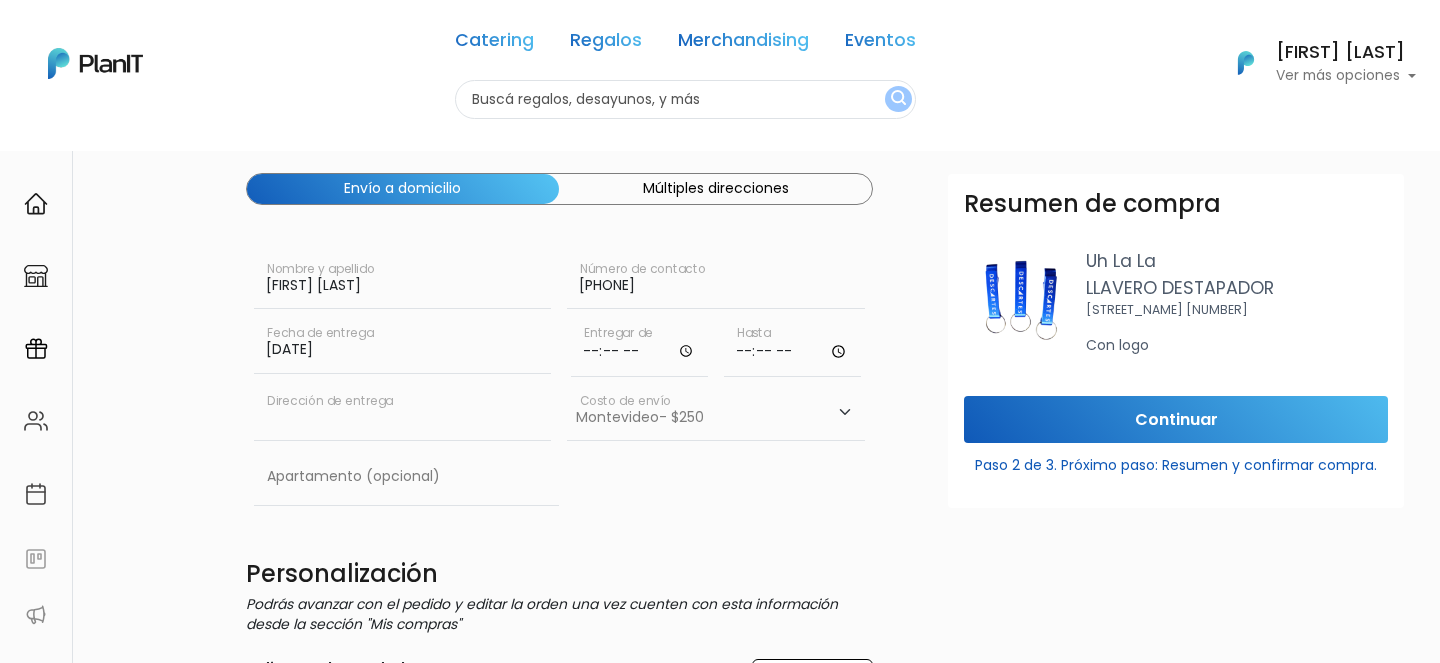 click at bounding box center (403, 413) 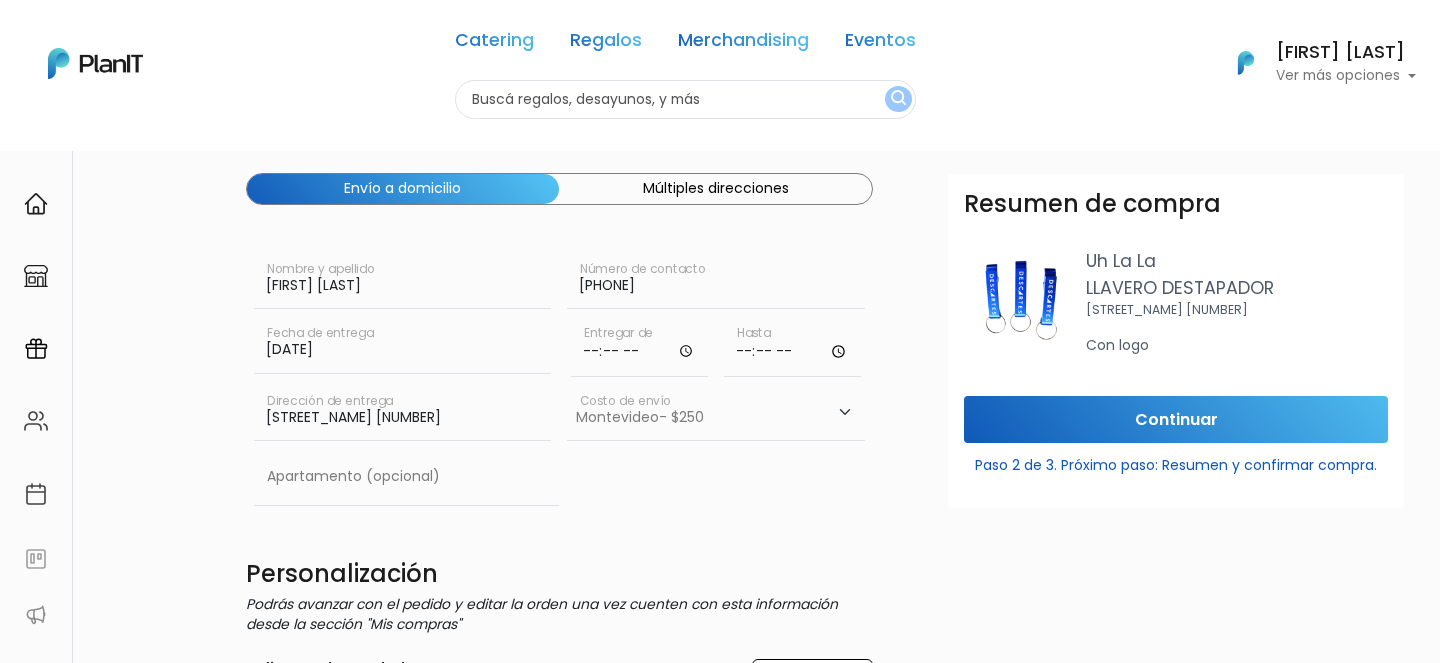 type on "[STREET] [NUMBER]" 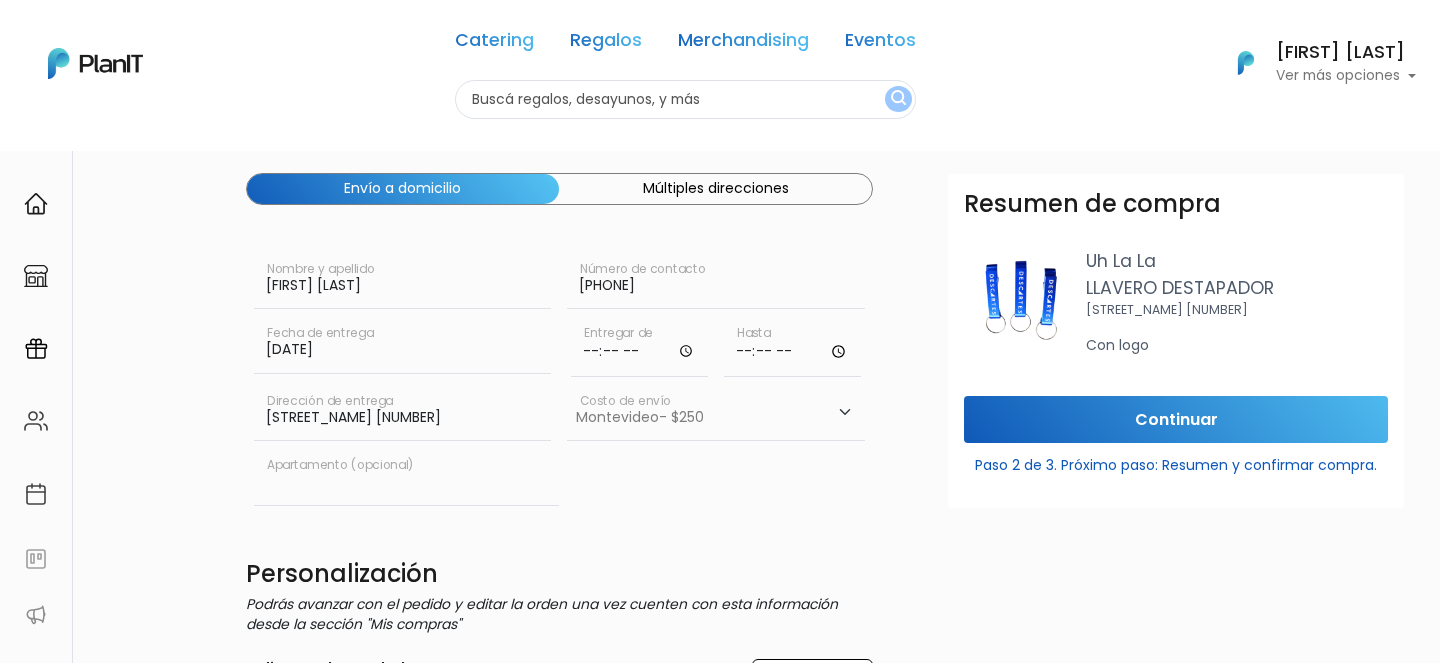click at bounding box center (407, 477) 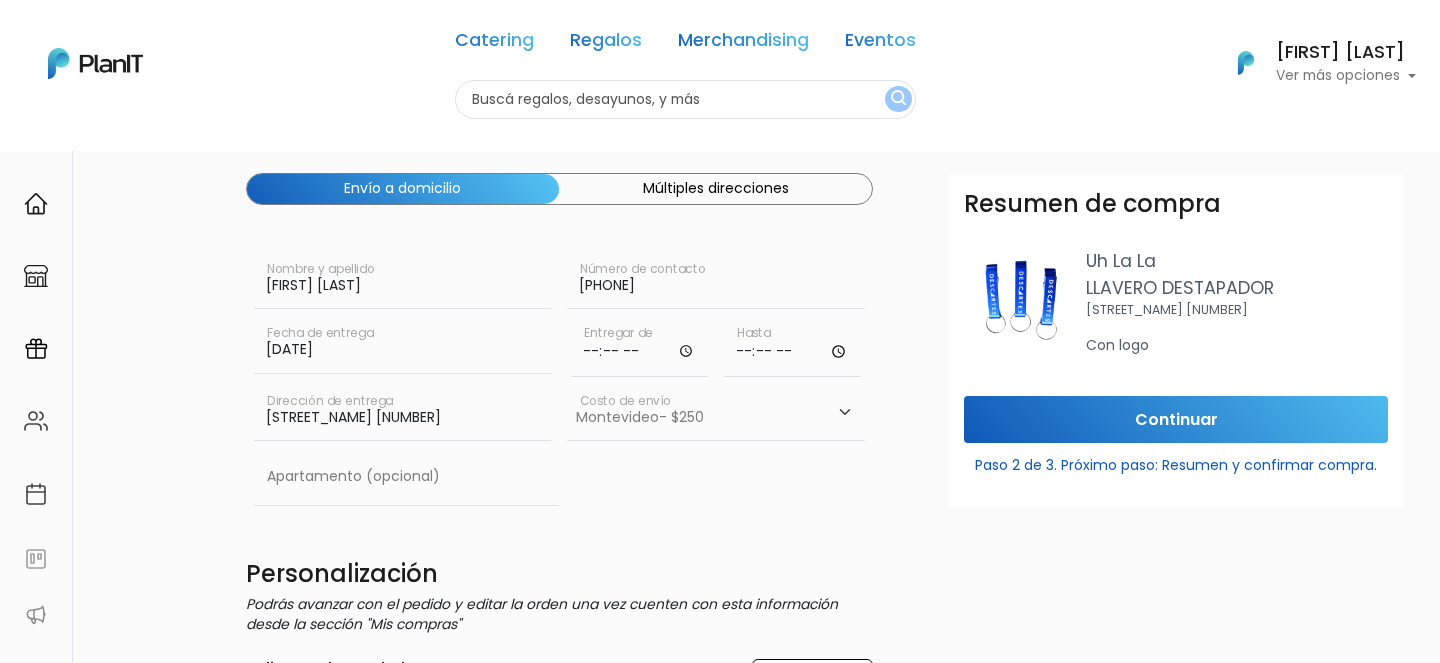 click on "Destinatario
Completa la información para la entrega.
Envío a domicilio
Múltiples direcciones
Soledad Martinez
Nombre y apellido
098991848
Número de contacto
Fecha de entrega
12/08/2025
Fecha de entrega
Entregar de
16:00 0 0" at bounding box center [560, 616] 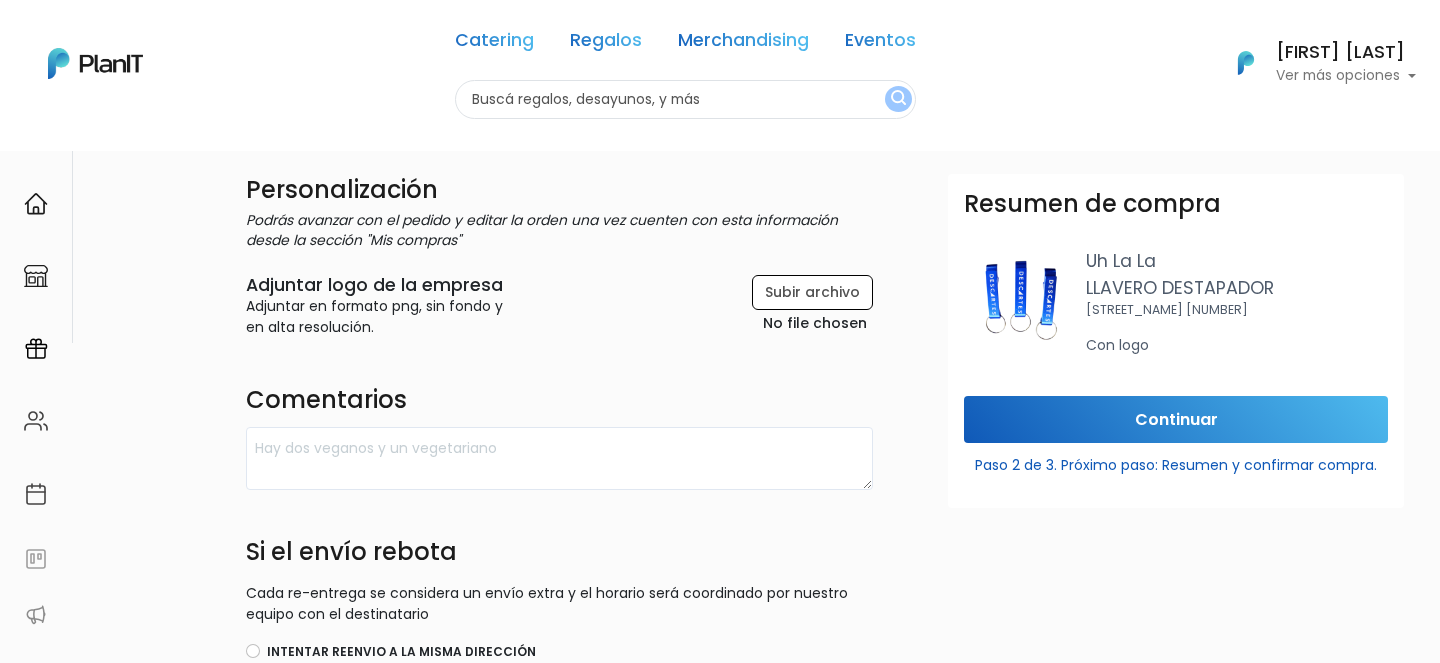 scroll, scrollTop: 753, scrollLeft: 0, axis: vertical 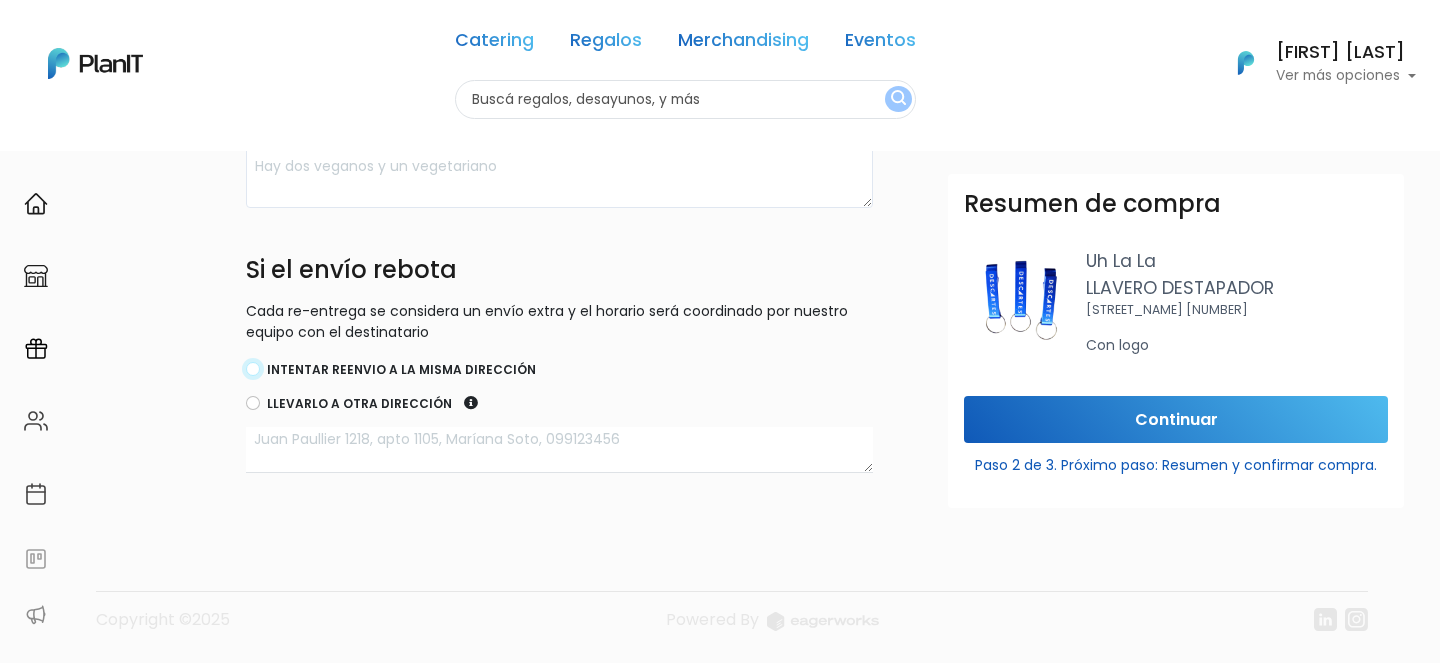 click on "Intentar reenvio a la misma dirección" at bounding box center [253, 369] 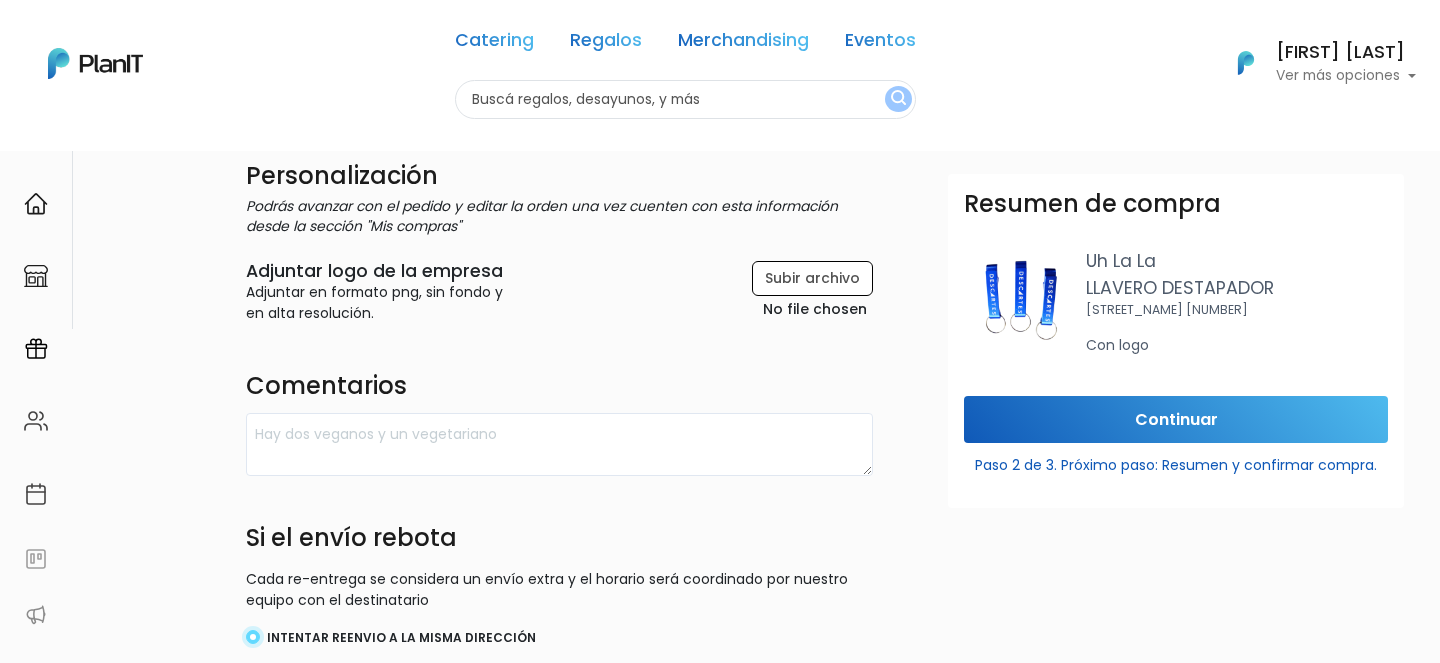 scroll, scrollTop: 483, scrollLeft: 0, axis: vertical 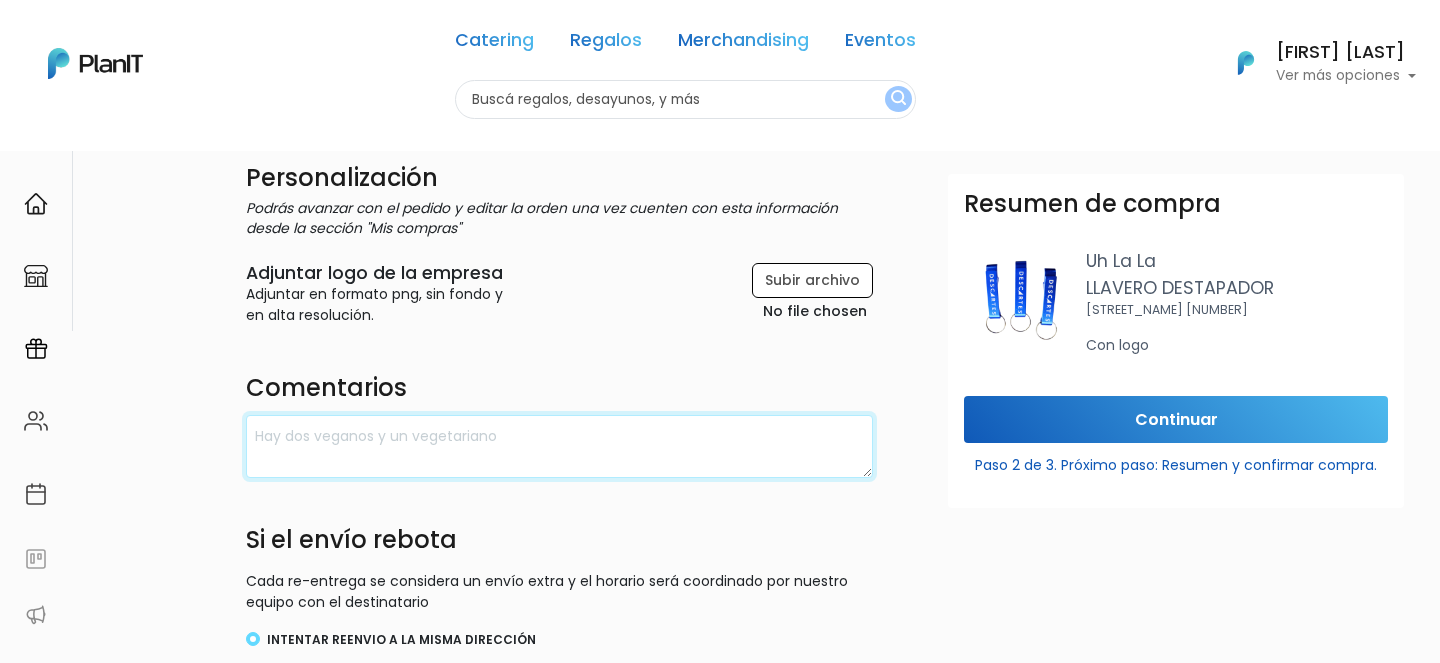 click at bounding box center (560, 446) 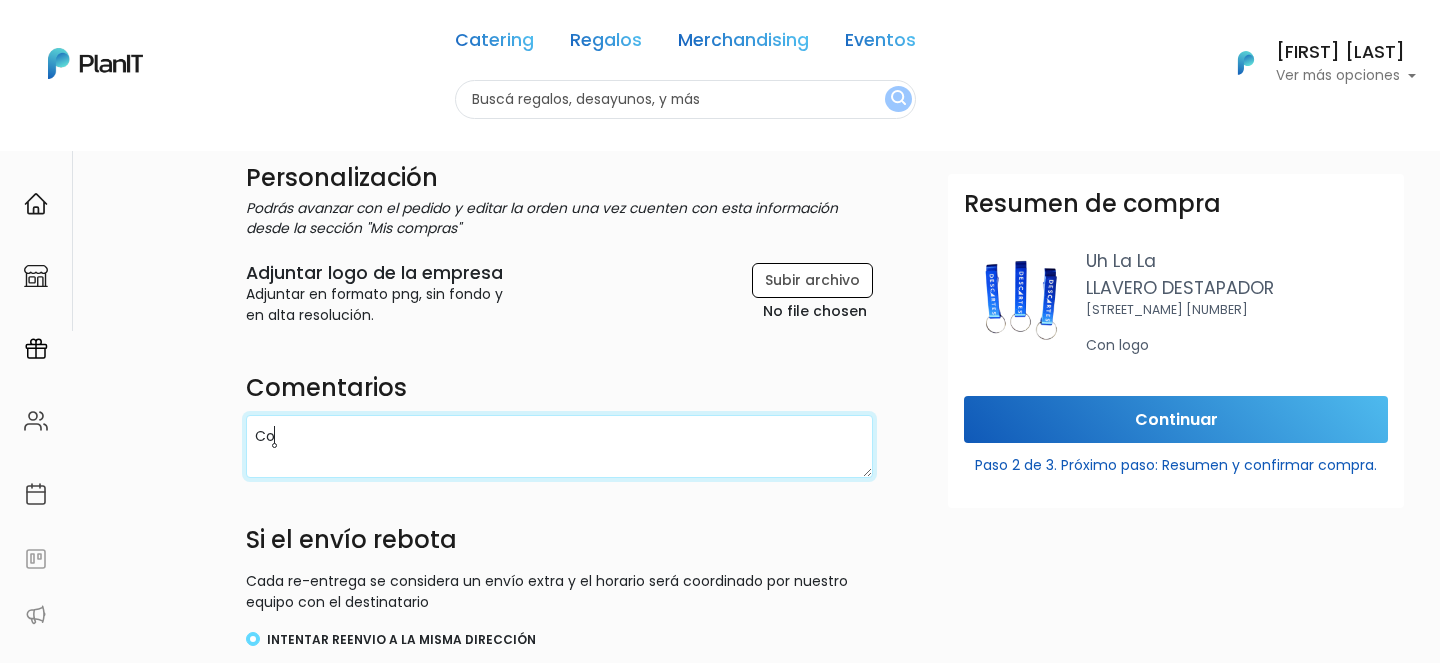 type on "C" 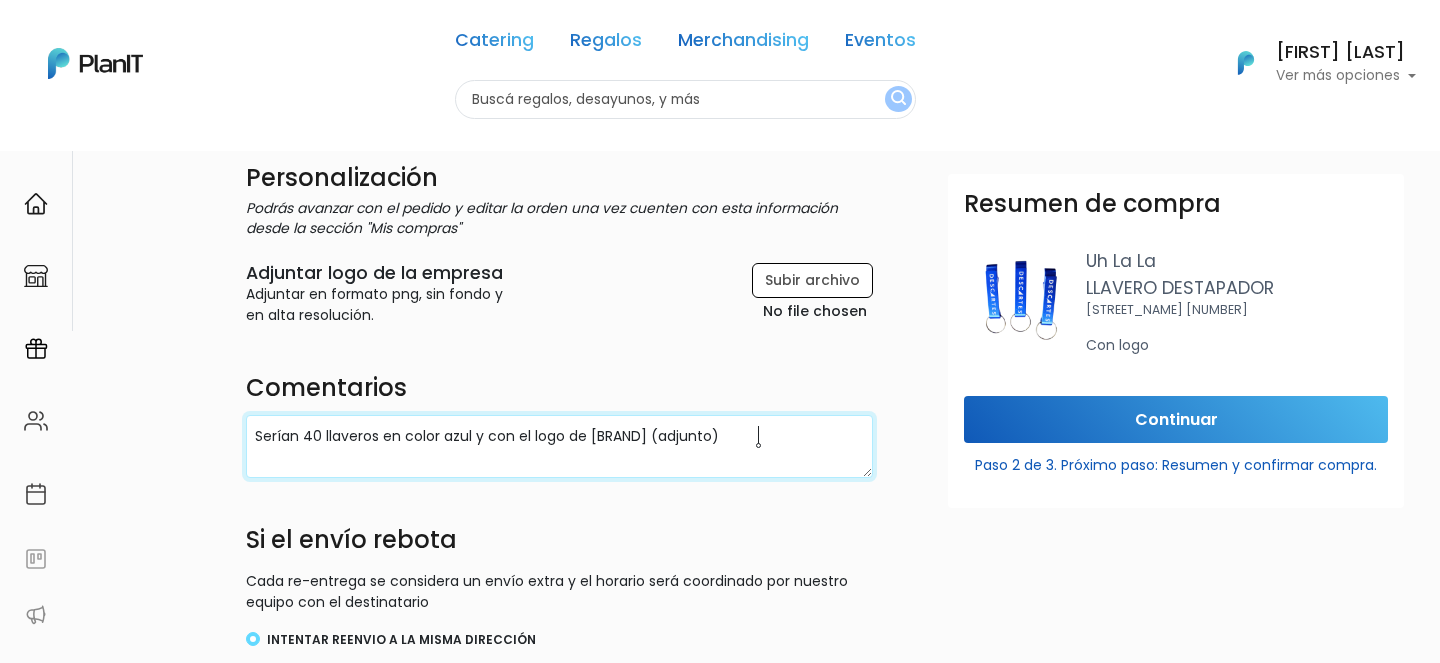 type on "Serían 40 llaveros en color azul y con el logo de eagerventures (adjunto)" 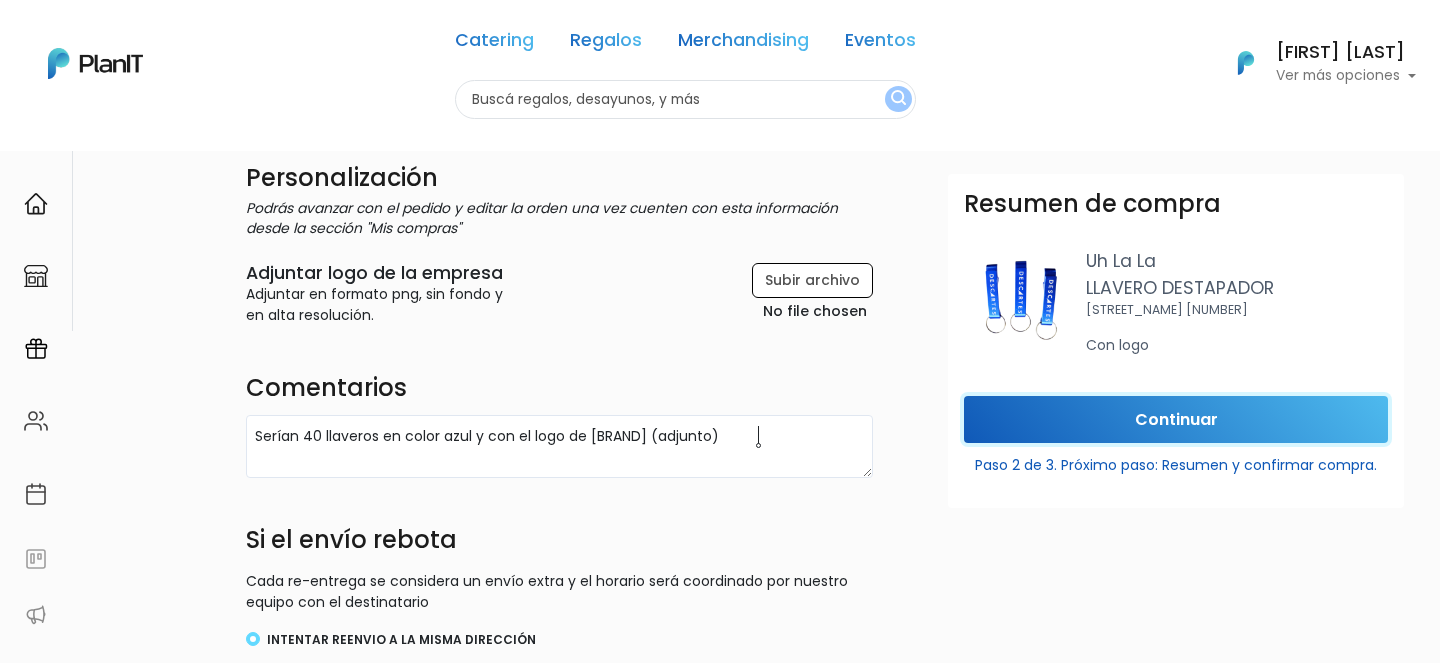 click on "Continuar" at bounding box center (1176, 419) 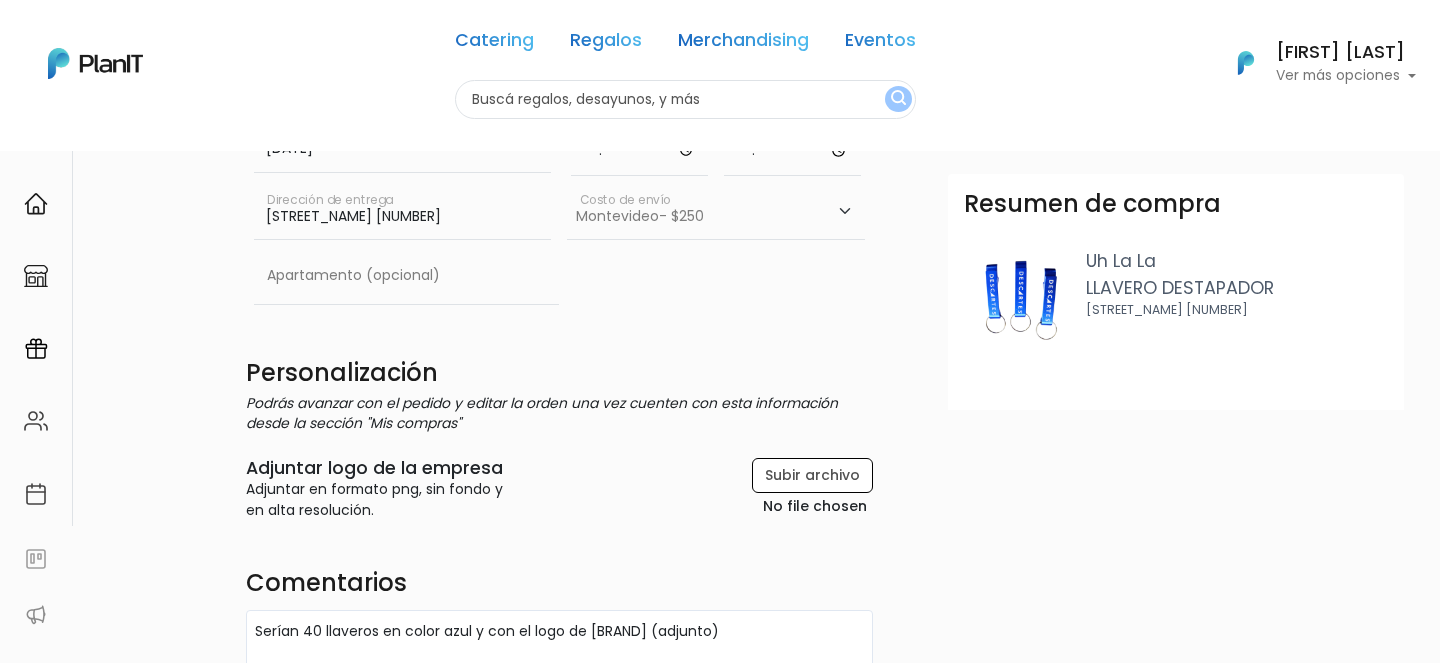 scroll, scrollTop: 107, scrollLeft: 0, axis: vertical 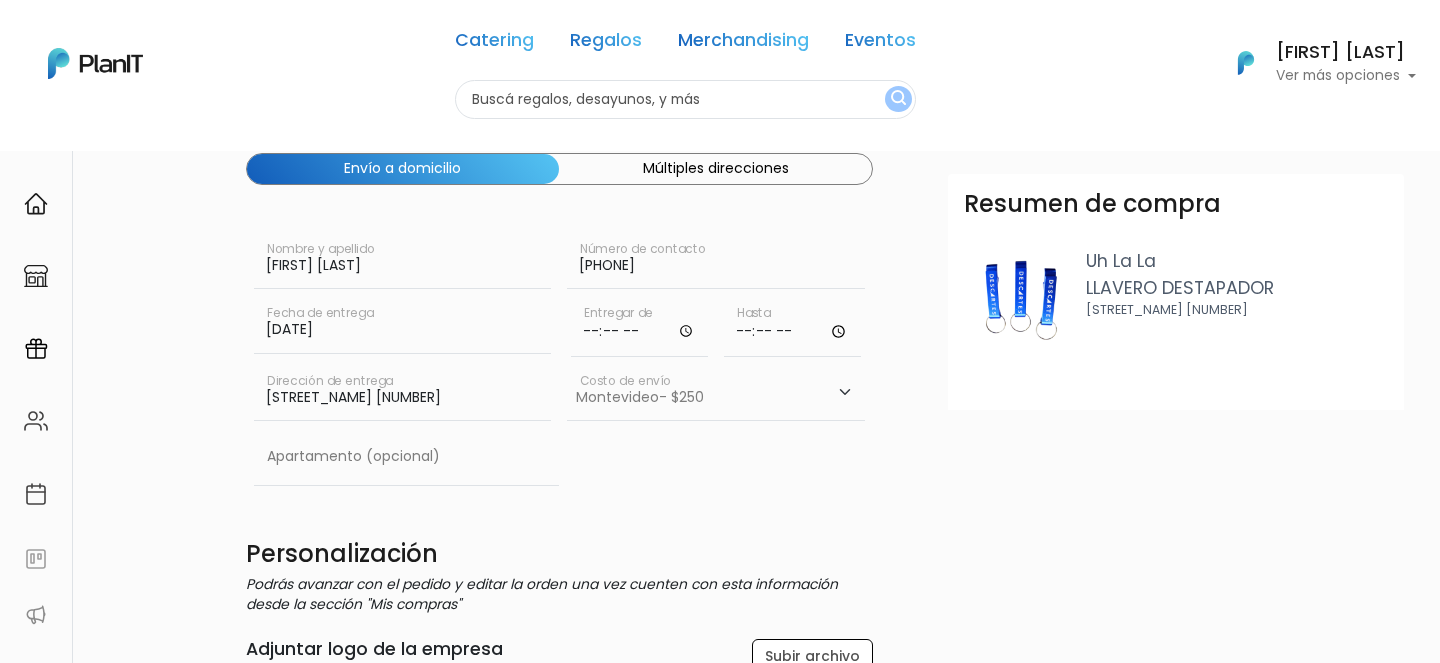 click at bounding box center (639, 327) 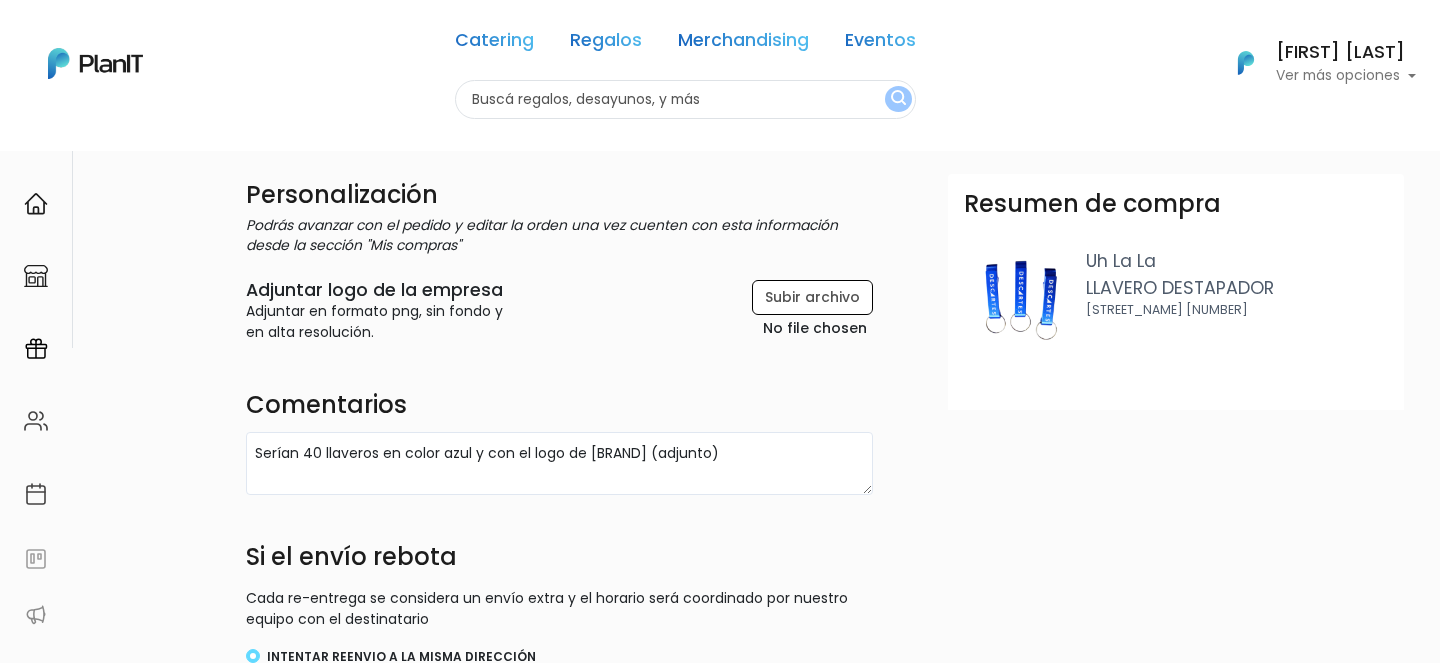 scroll, scrollTop: 439, scrollLeft: 0, axis: vertical 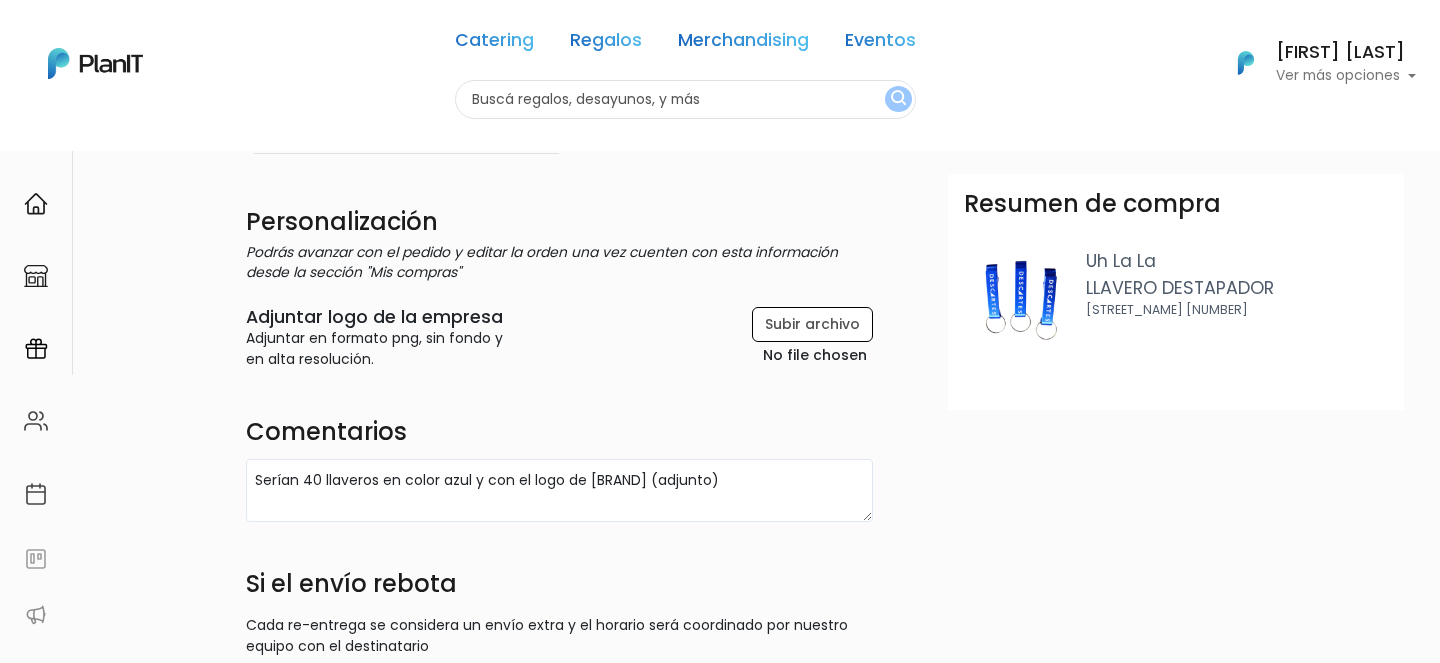 click on "[FIRST] [LAST]" at bounding box center (1346, 53) 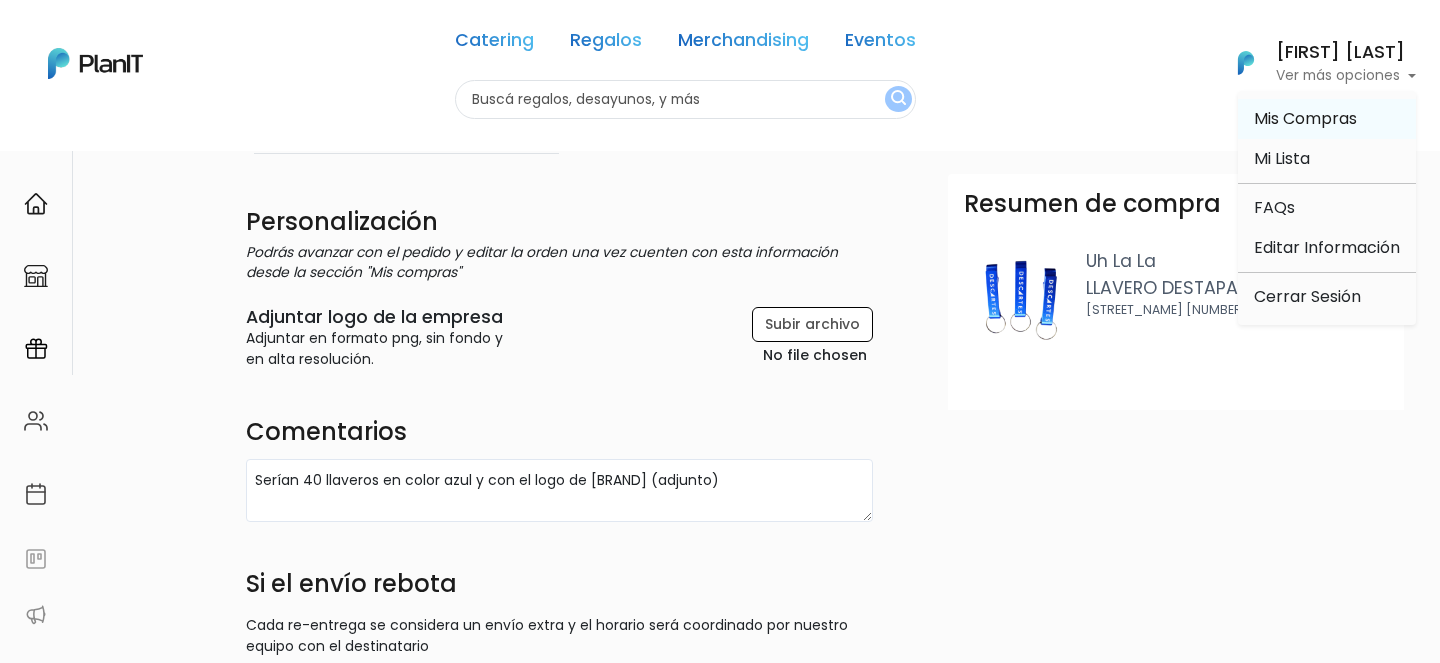 click on "Mis Compras" at bounding box center [1305, 118] 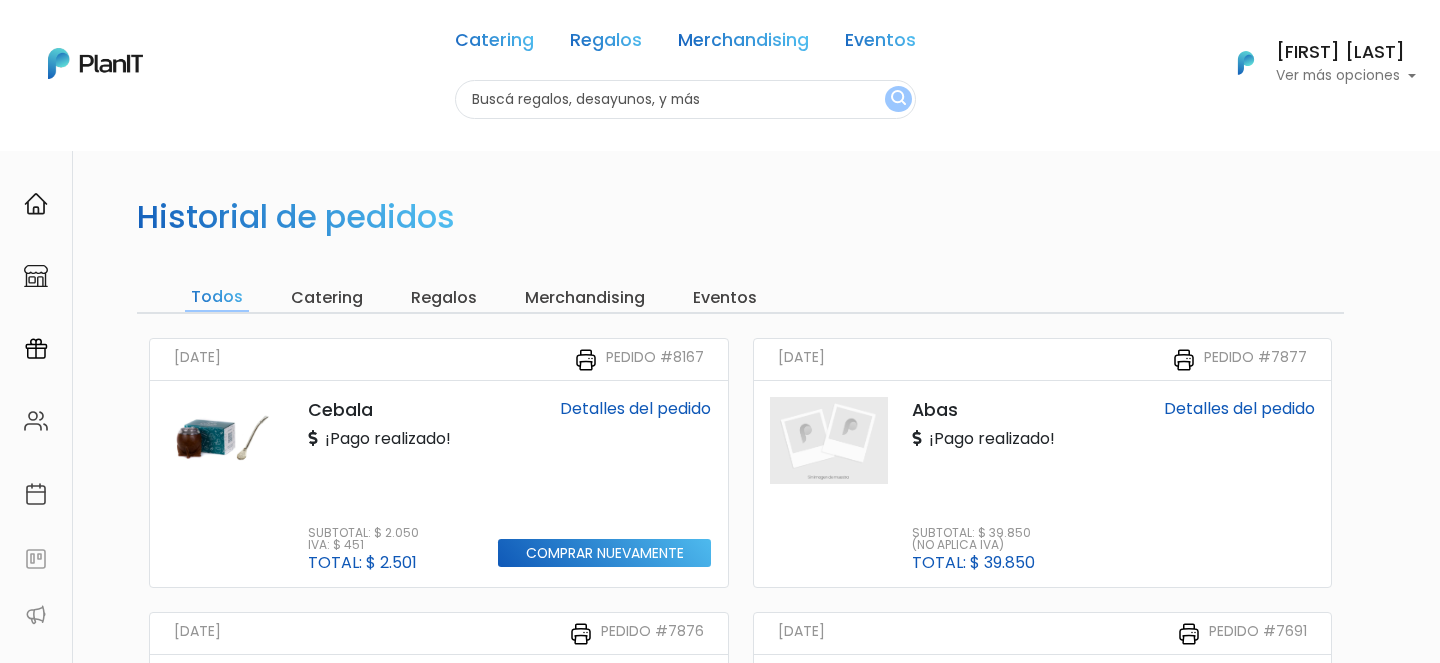 scroll, scrollTop: 936, scrollLeft: 0, axis: vertical 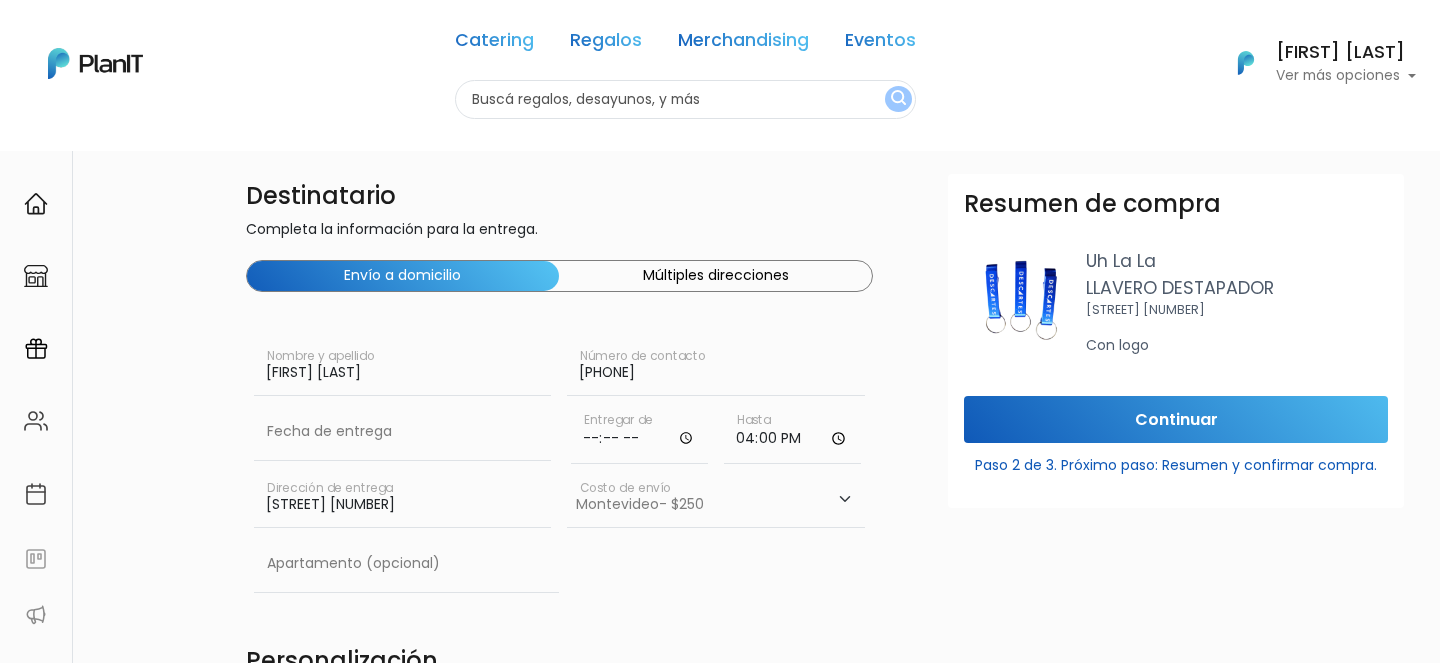 select on "10" 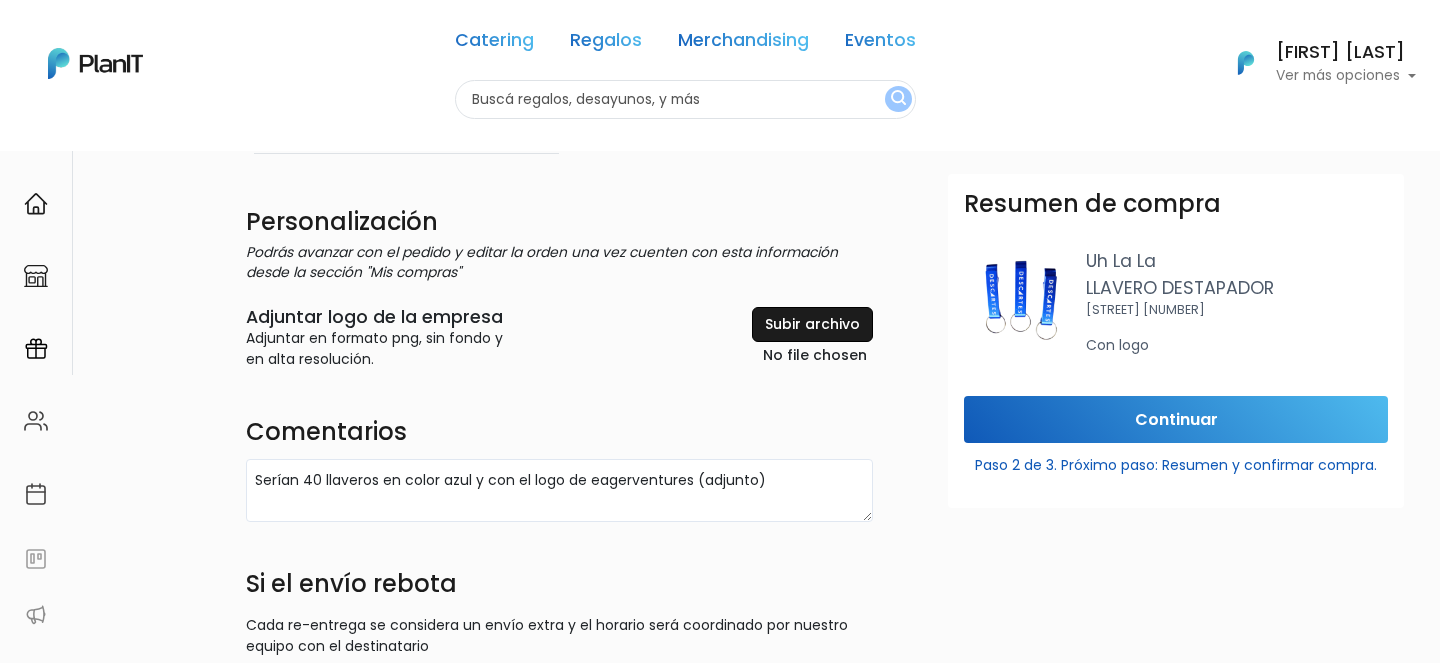 scroll, scrollTop: 439, scrollLeft: 0, axis: vertical 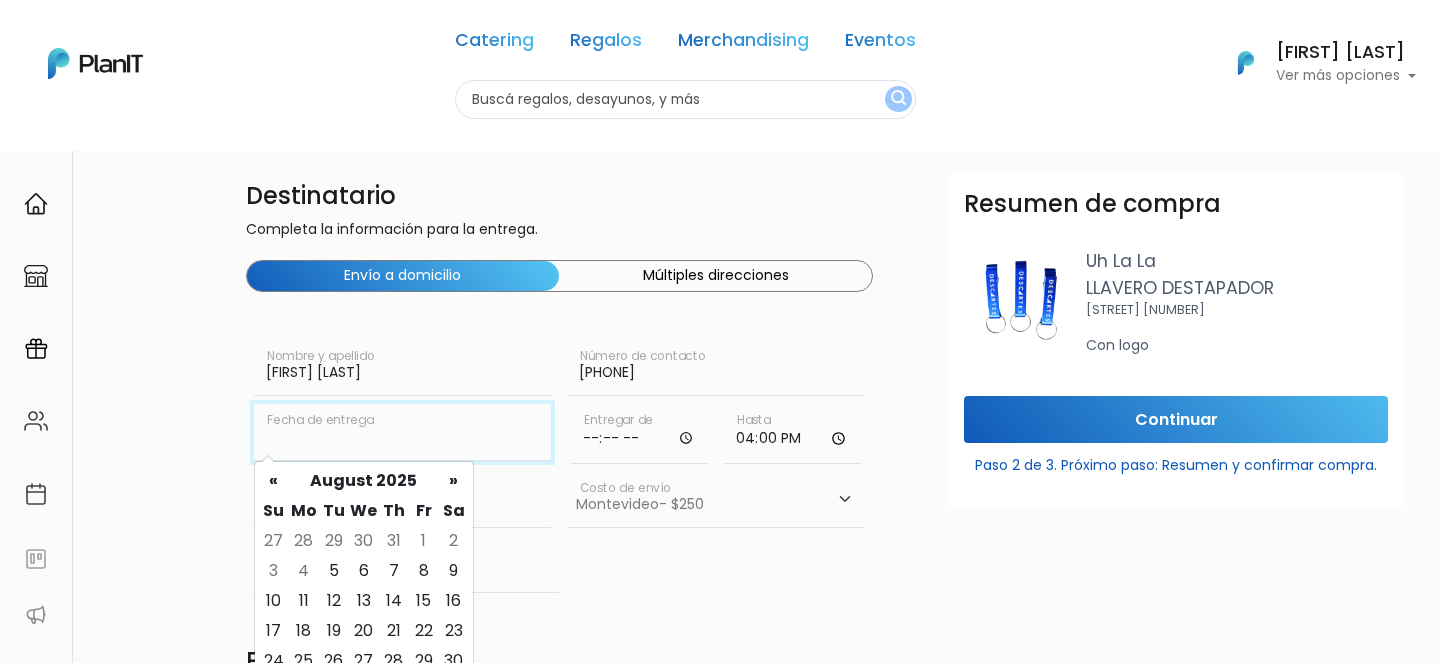 click at bounding box center [403, 432] 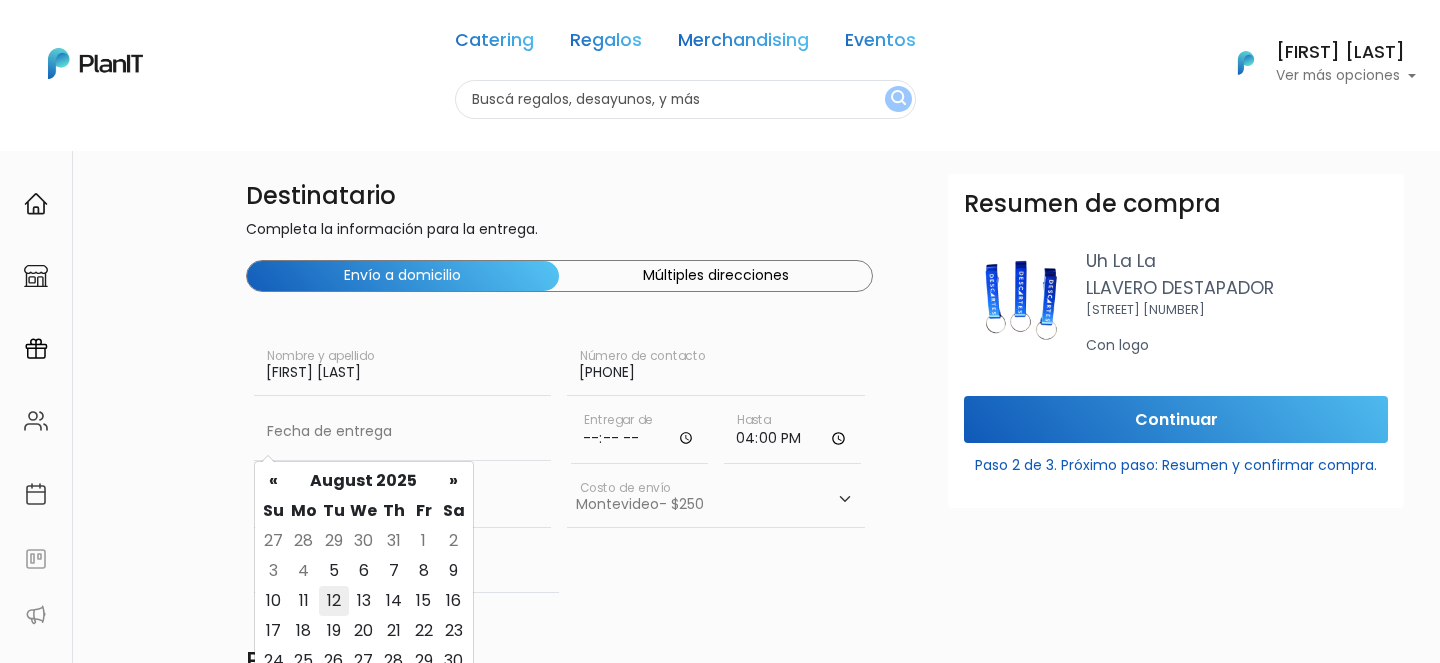 click on "12" at bounding box center [334, 601] 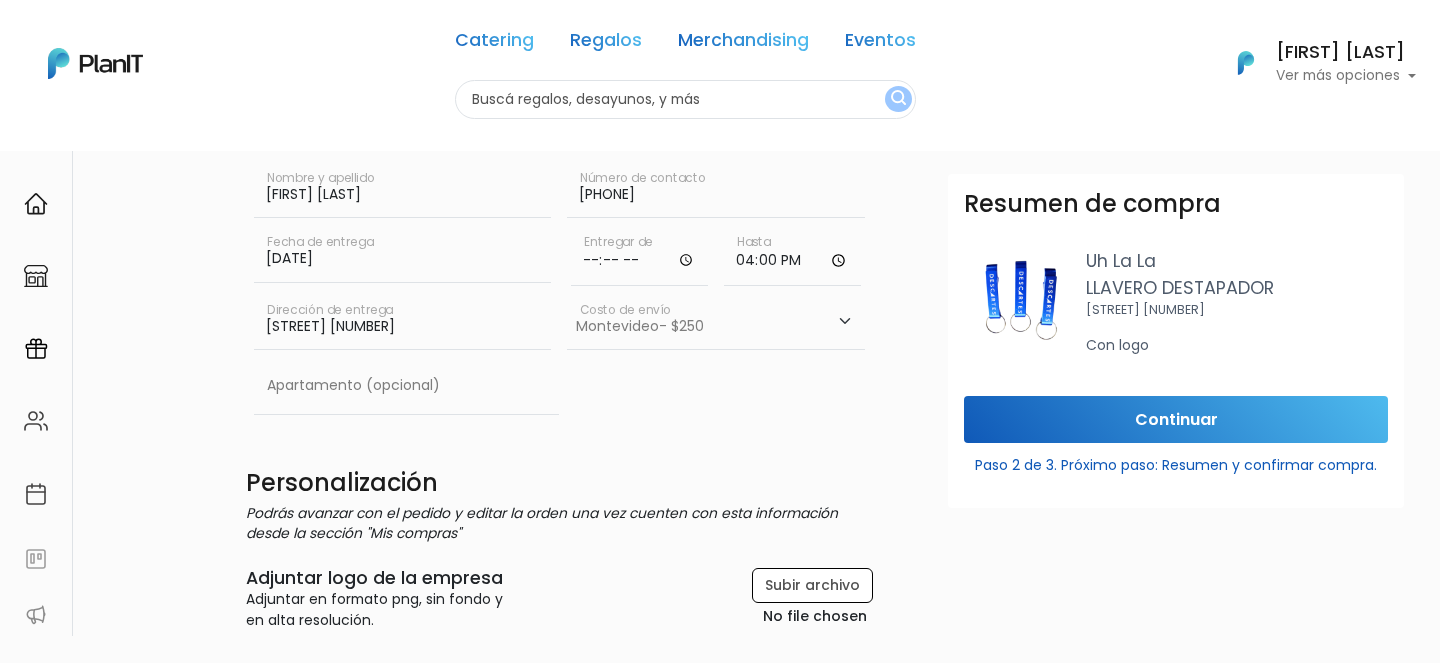 scroll, scrollTop: 753, scrollLeft: 0, axis: vertical 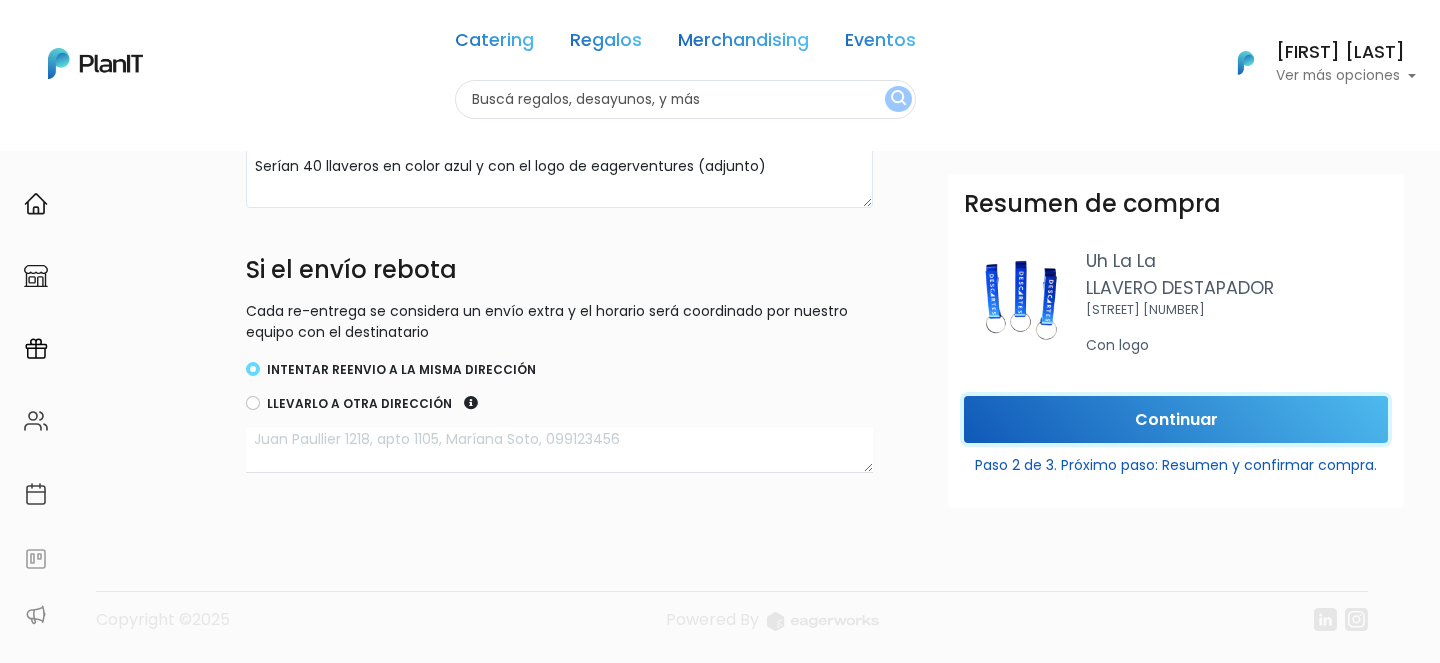 click on "Continuar" at bounding box center (1176, 419) 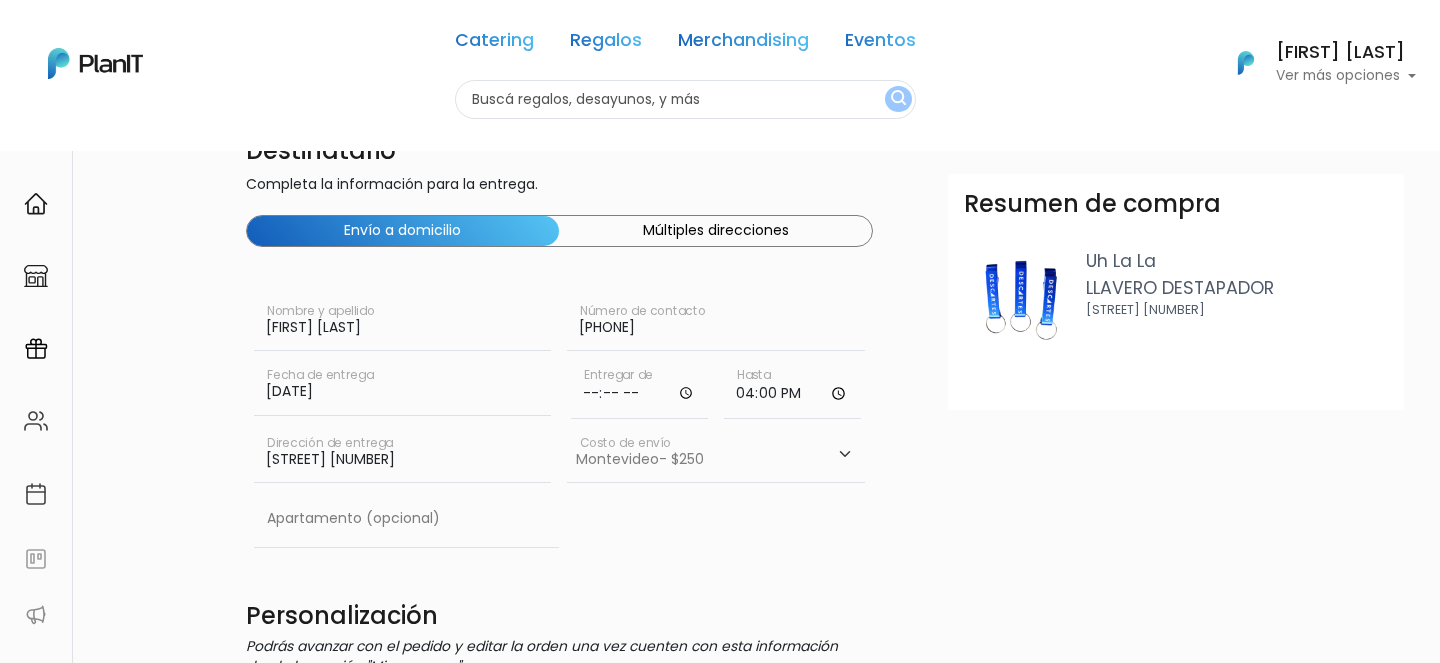 scroll, scrollTop: 49, scrollLeft: 0, axis: vertical 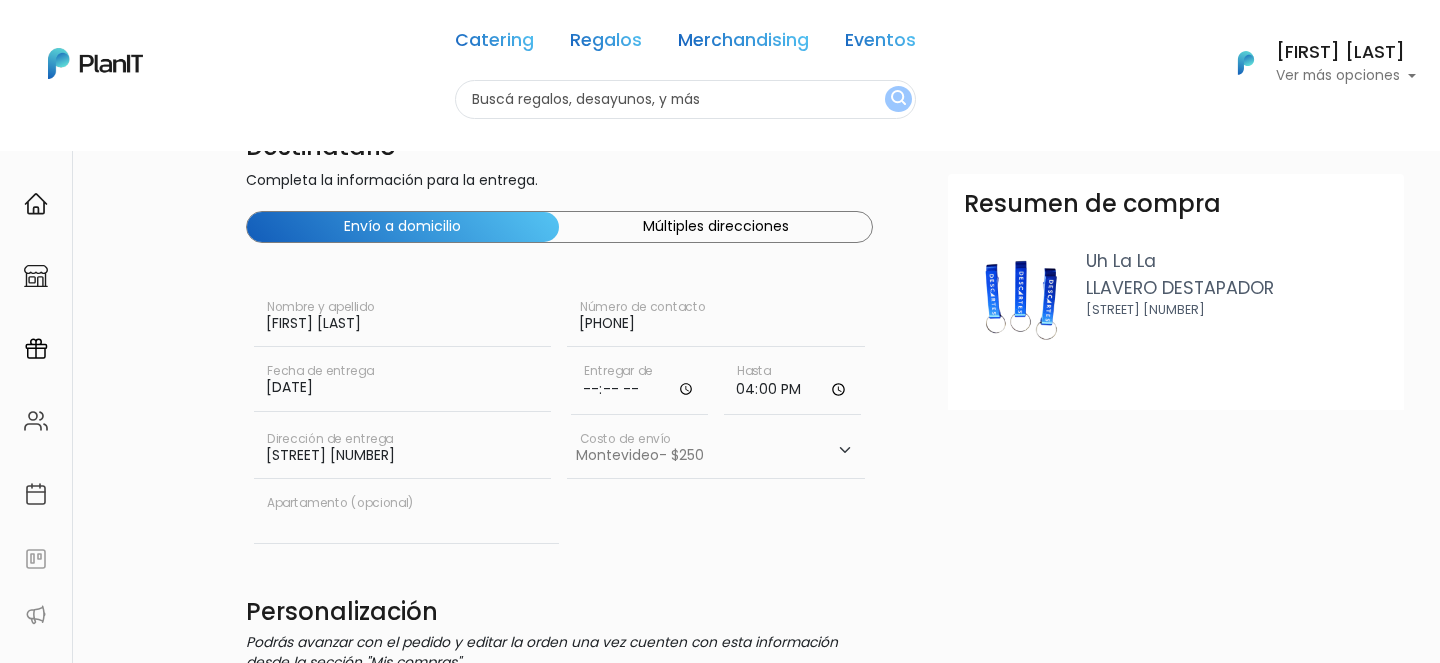 click at bounding box center [407, 515] 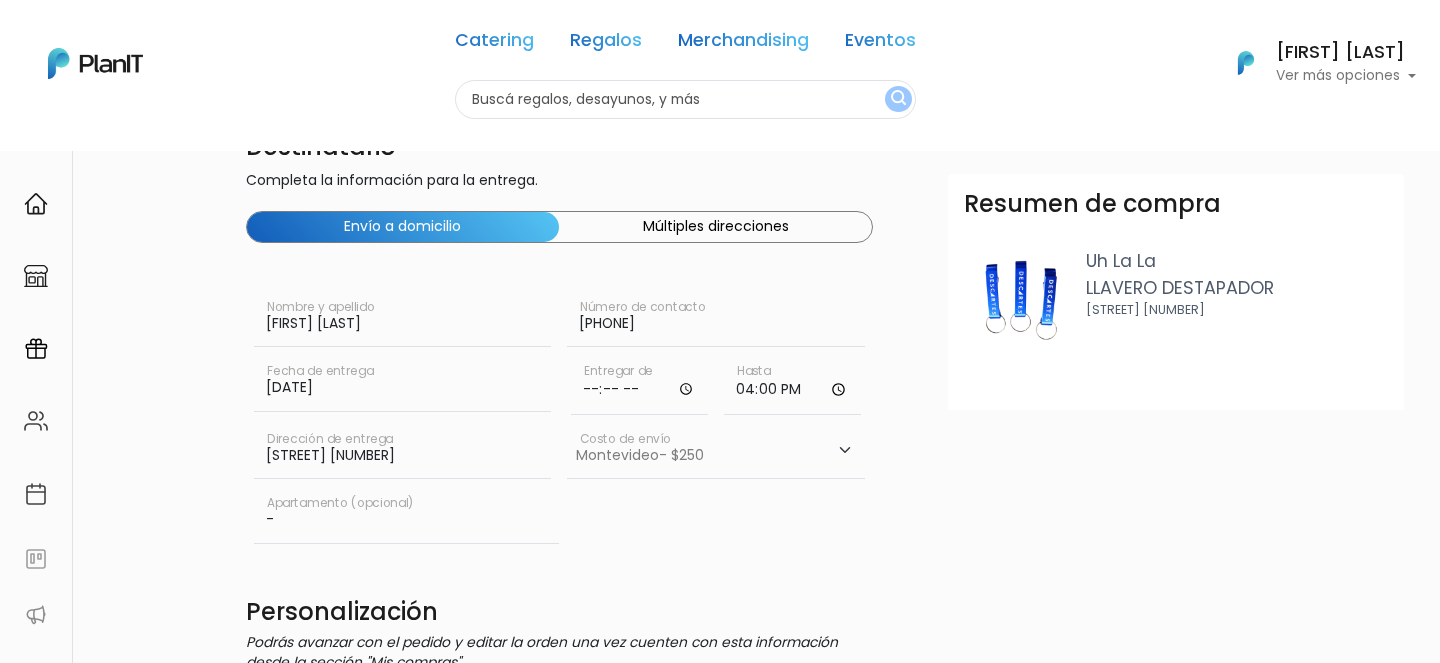type on "-" 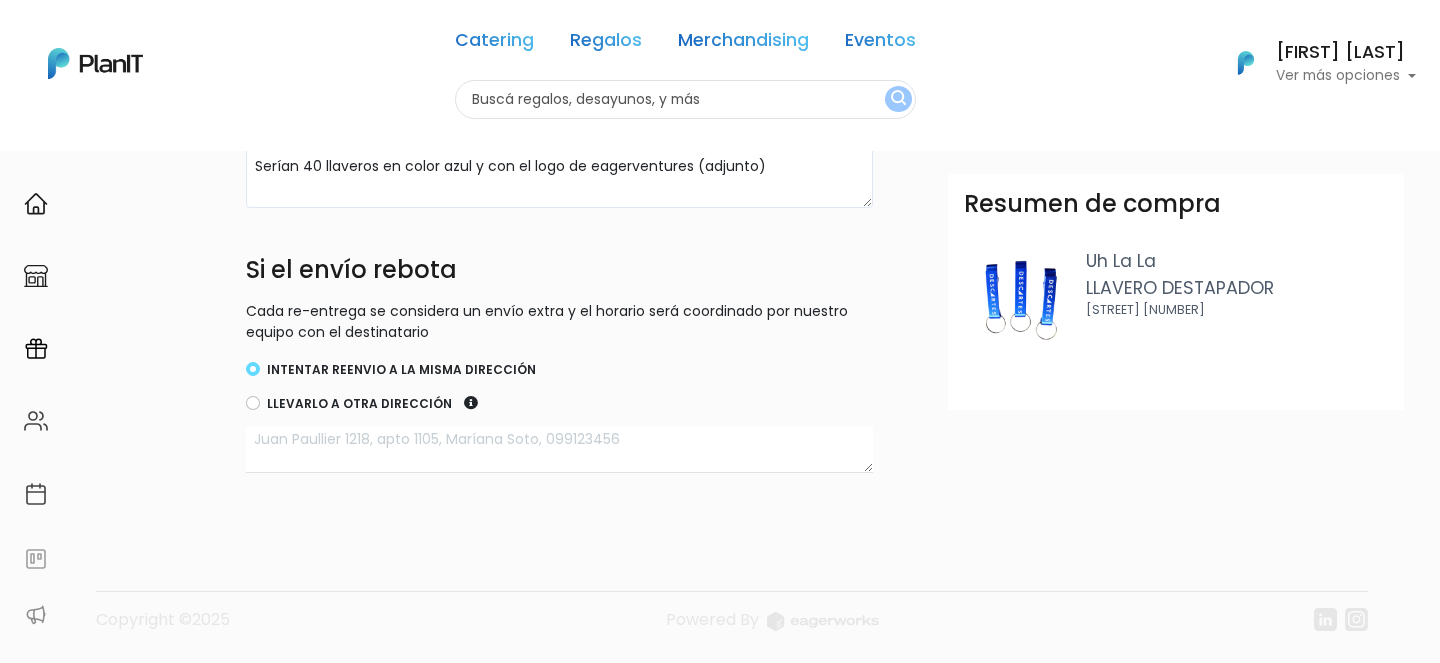 scroll, scrollTop: 0, scrollLeft: 0, axis: both 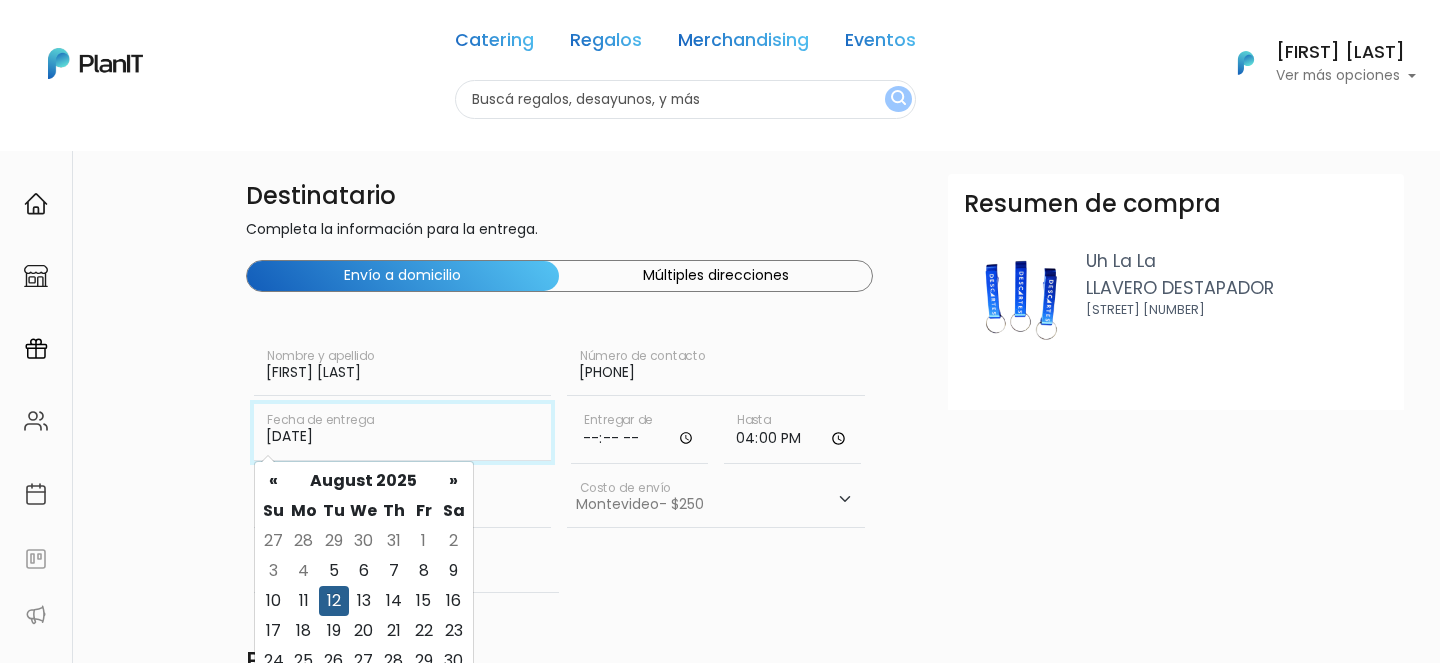 click on "[DATE]" at bounding box center [403, 432] 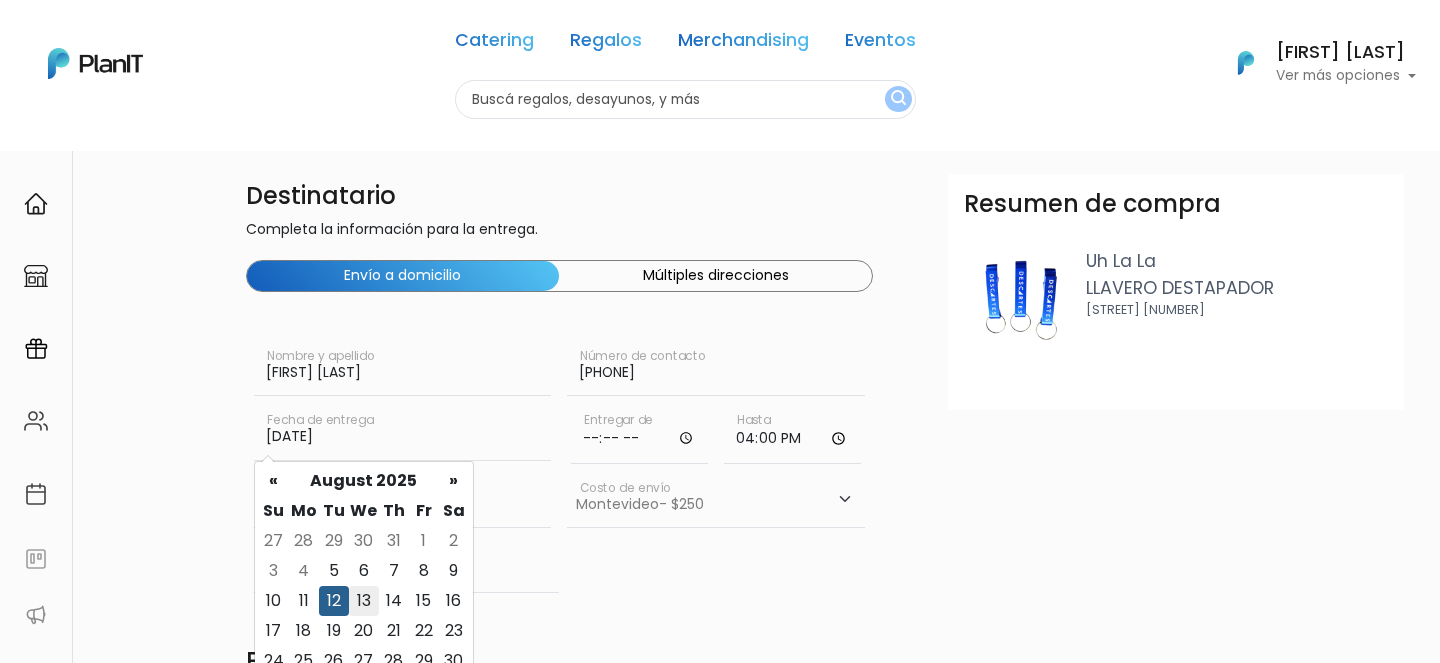 click on "13" at bounding box center (364, 601) 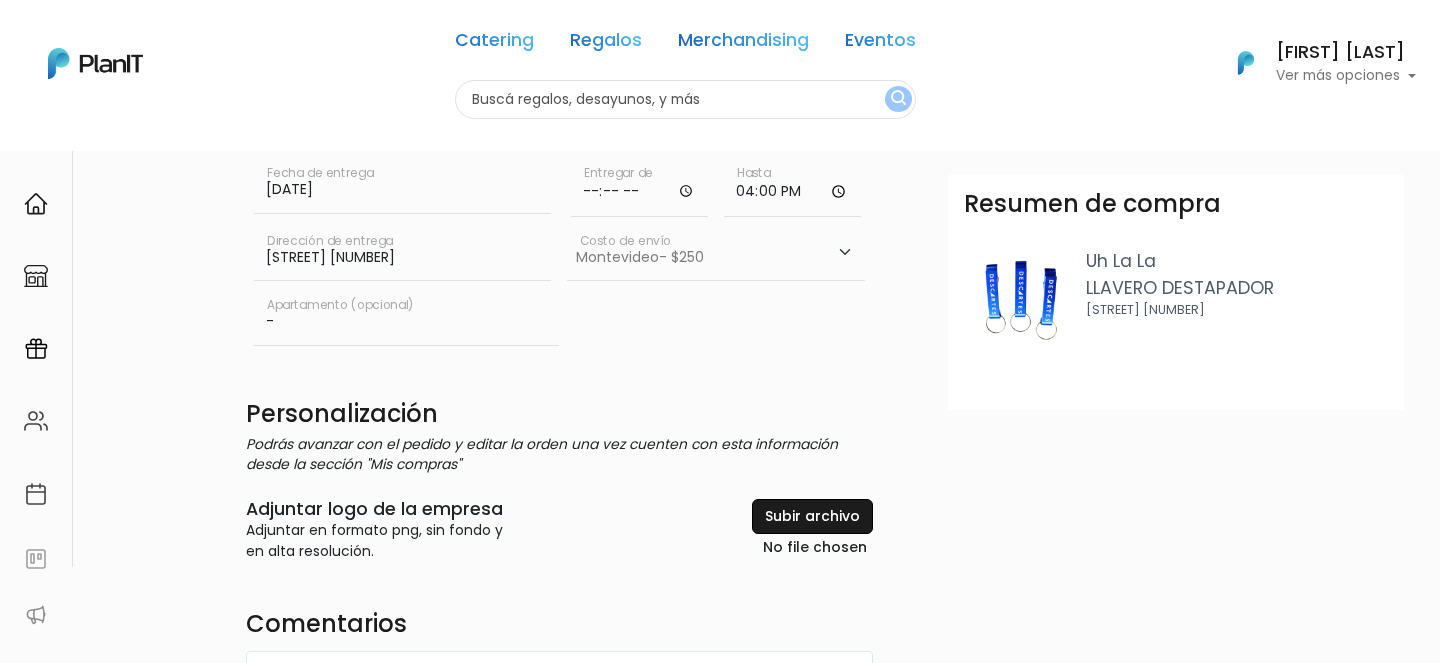 scroll, scrollTop: 281, scrollLeft: 0, axis: vertical 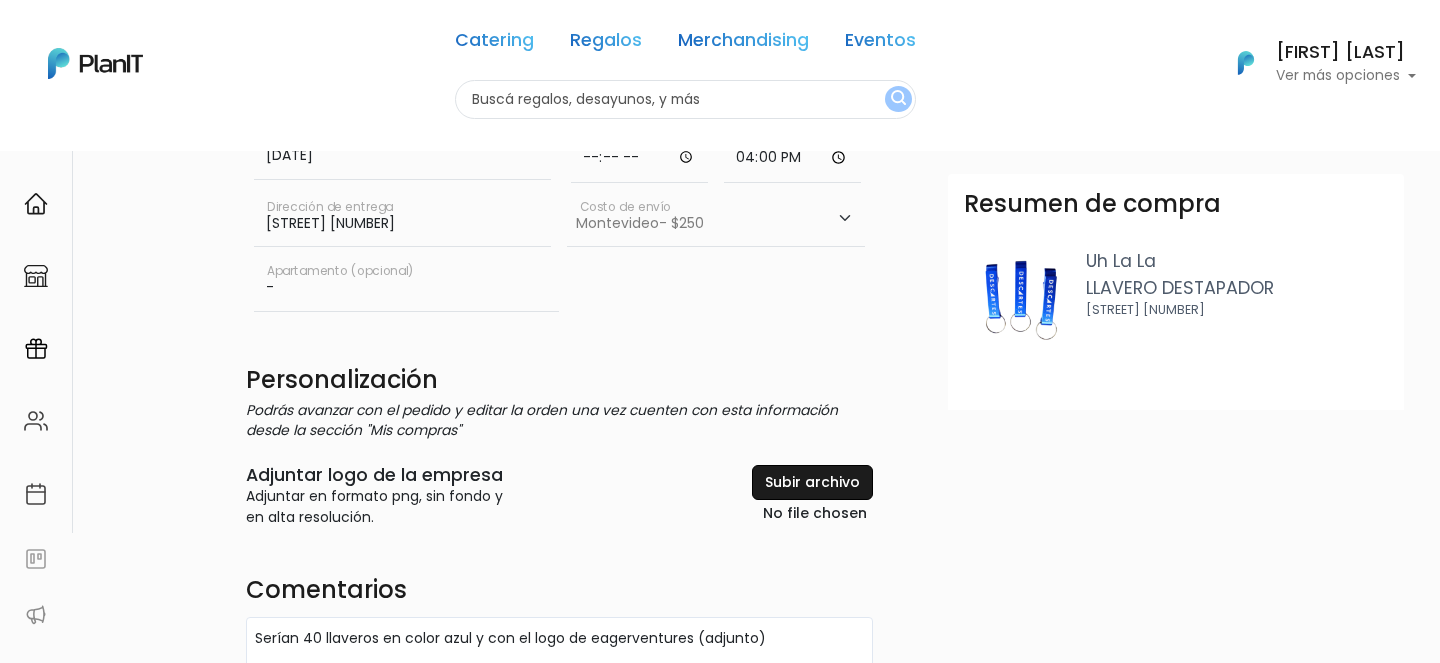 click at bounding box center (766, 496) 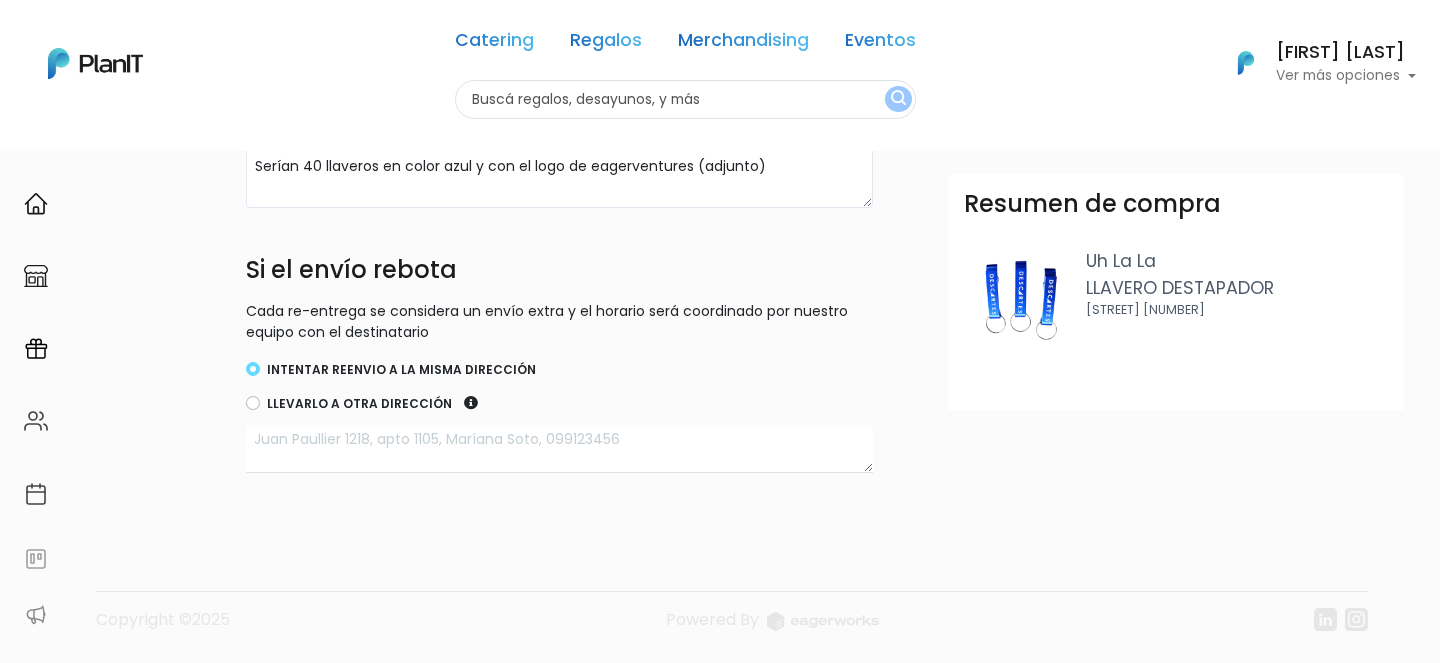 scroll, scrollTop: 0, scrollLeft: 0, axis: both 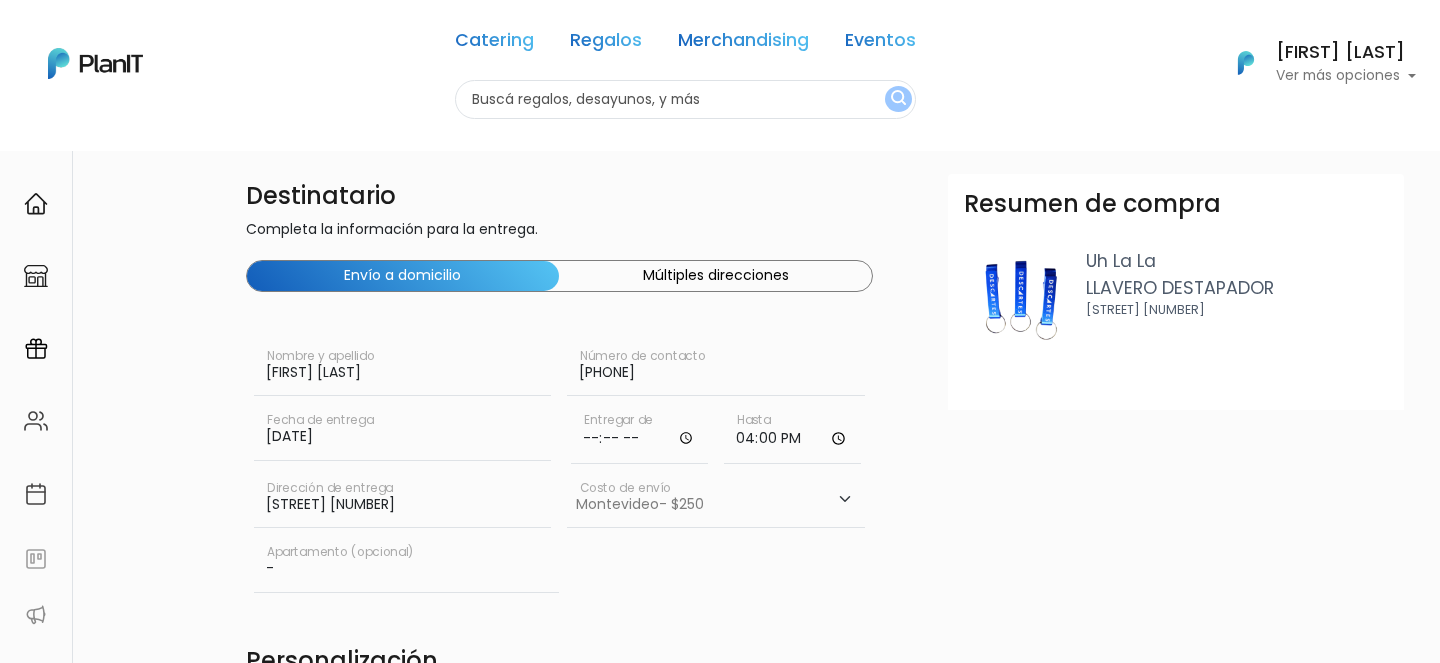 click on "Destinatario
Completa la información para la entrega.
Envío a domicilio
Múltiples direcciones
Soledad Martinez
Nombre y apellido
098991848
Número de contacto
Fecha de entrega
13/08/2025
Fecha de entrega
Entregar de
16:00" at bounding box center (897, 703) 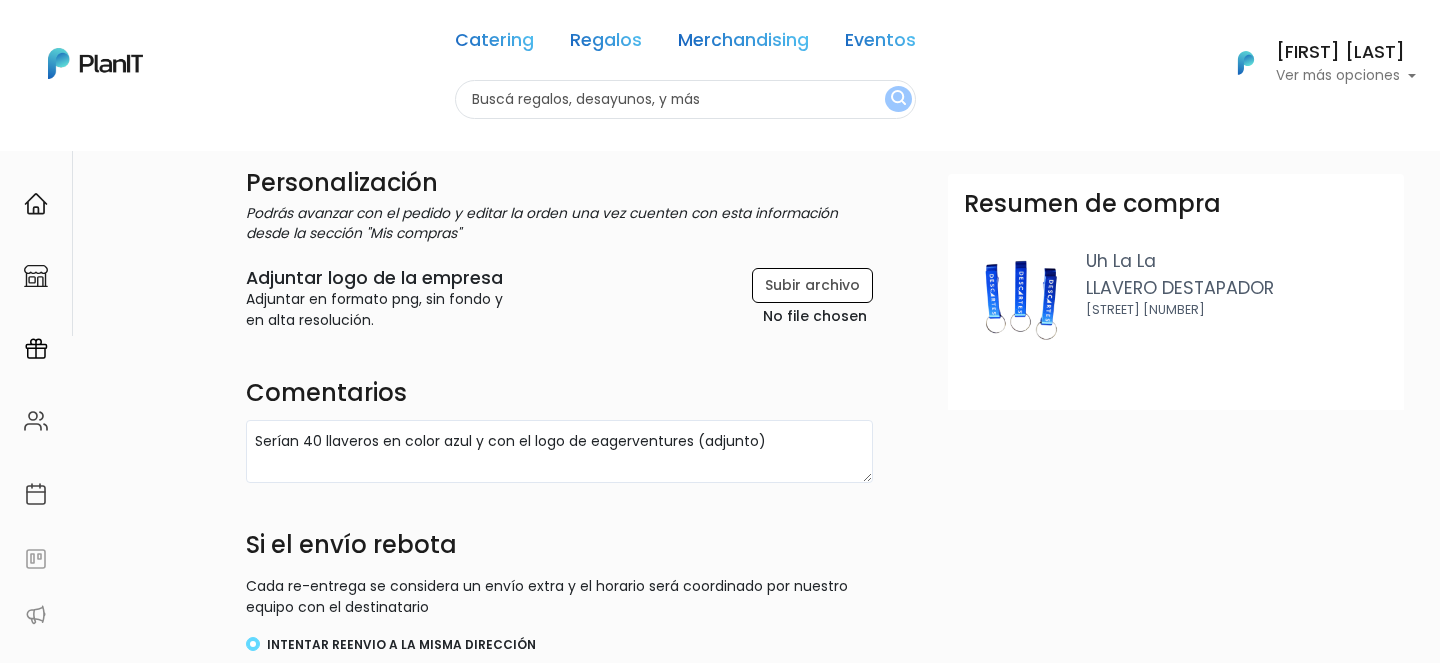 scroll, scrollTop: 482, scrollLeft: 0, axis: vertical 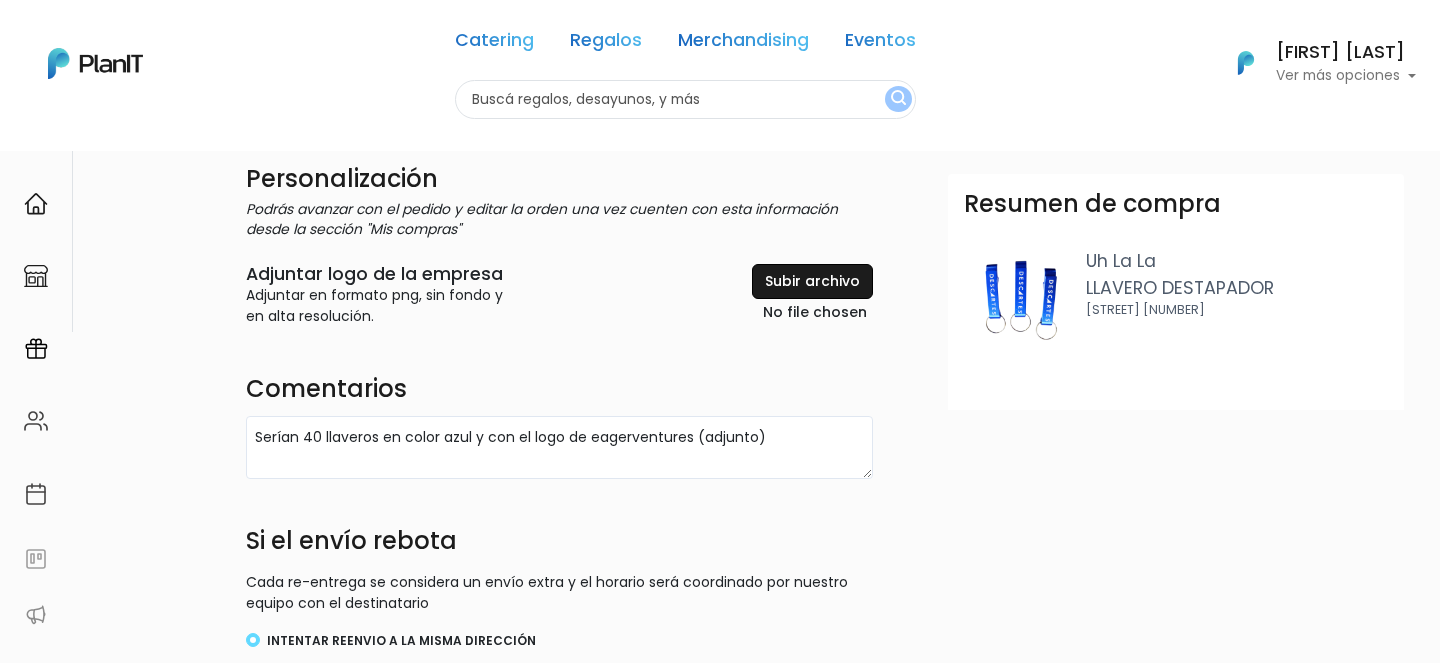 click at bounding box center (766, 295) 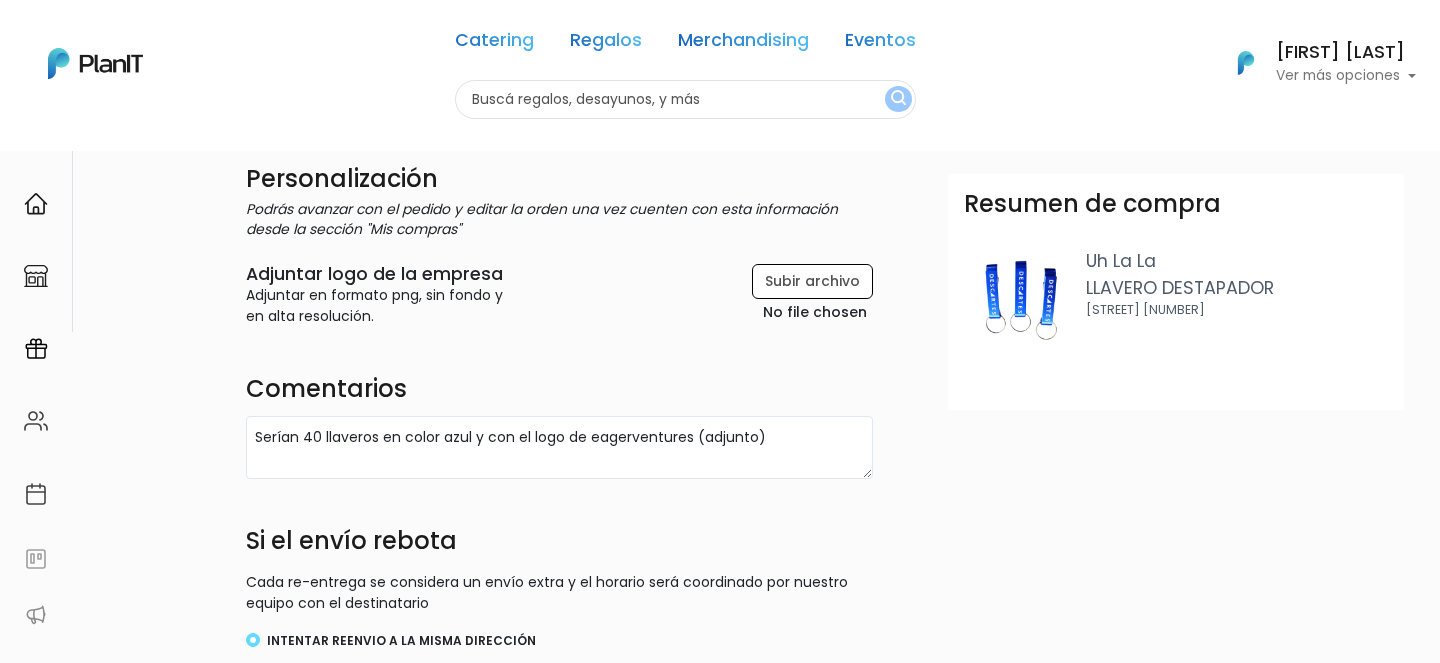 scroll, scrollTop: 753, scrollLeft: 0, axis: vertical 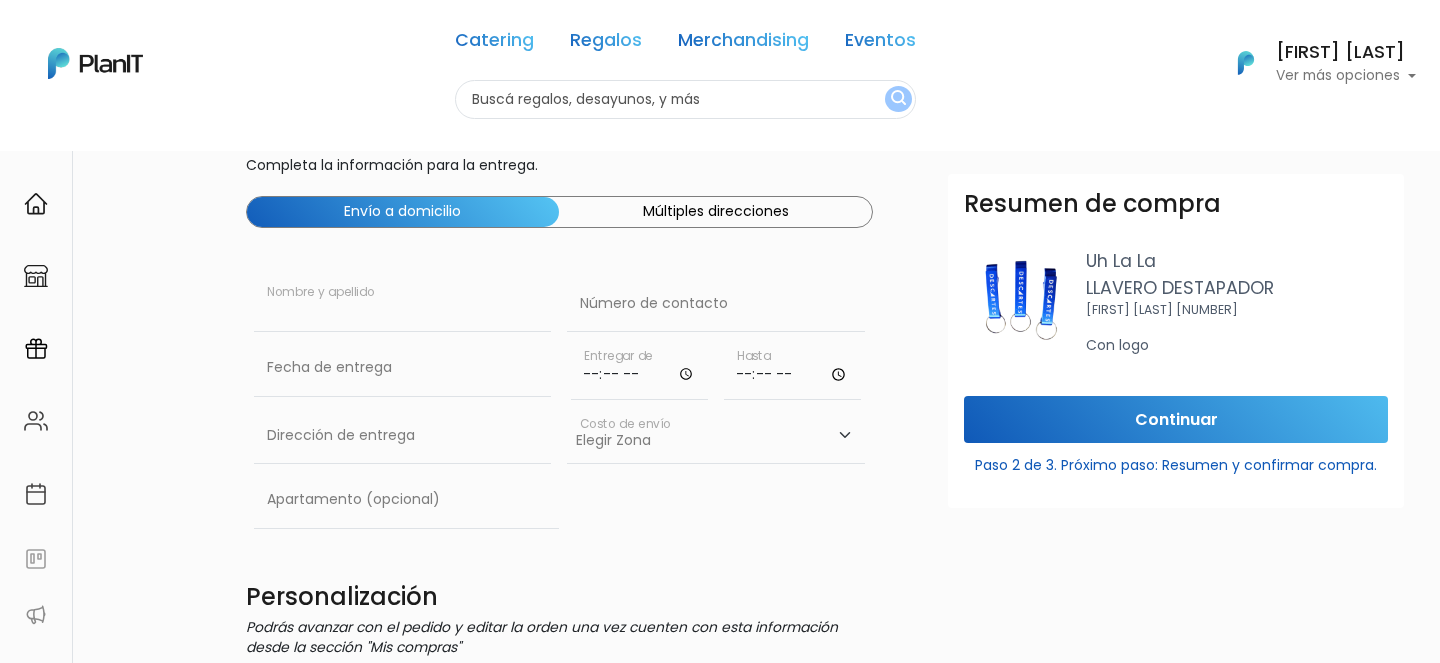 click at bounding box center (403, 304) 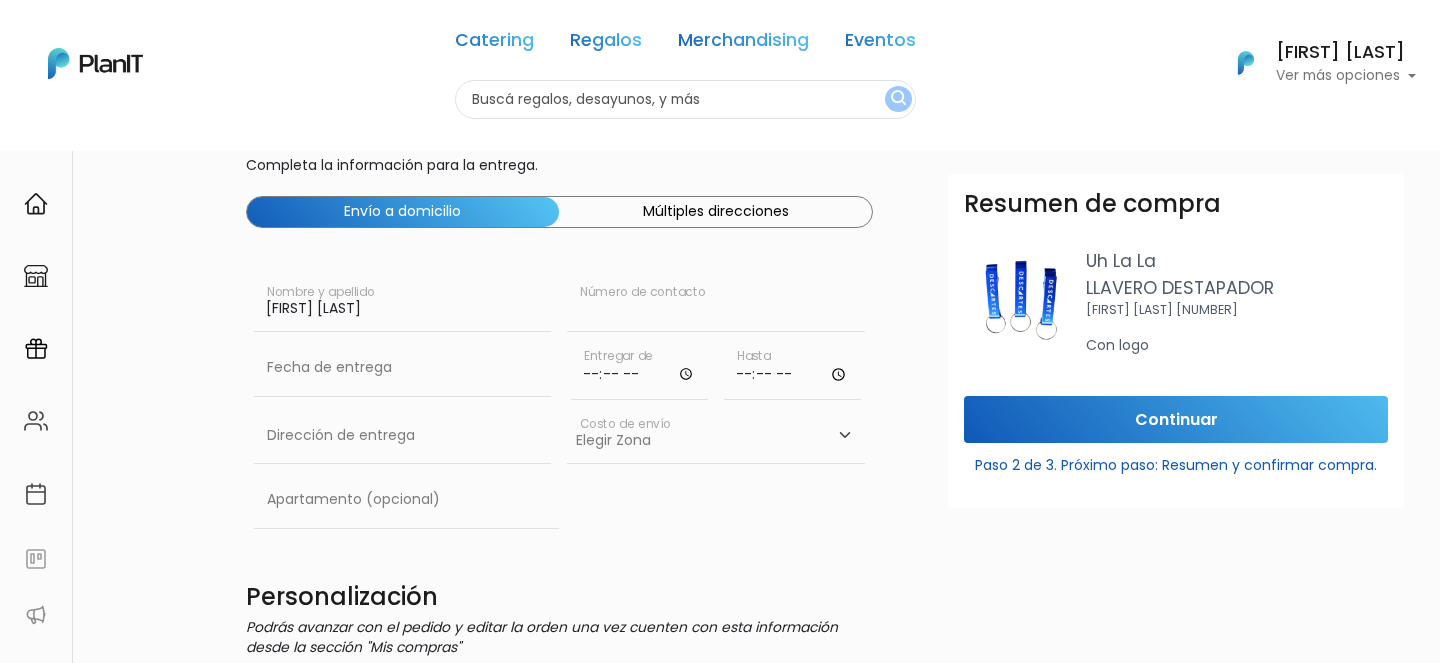 click at bounding box center [716, 304] 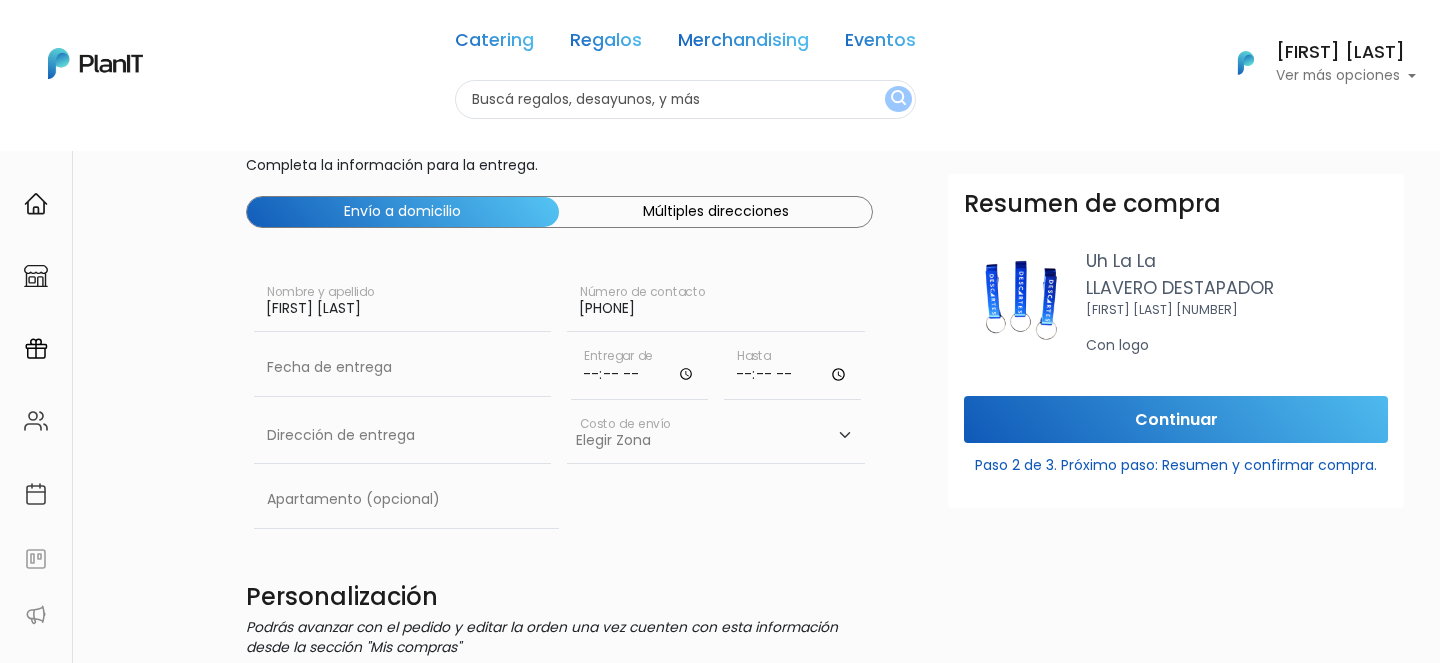 type on "[PHONE]" 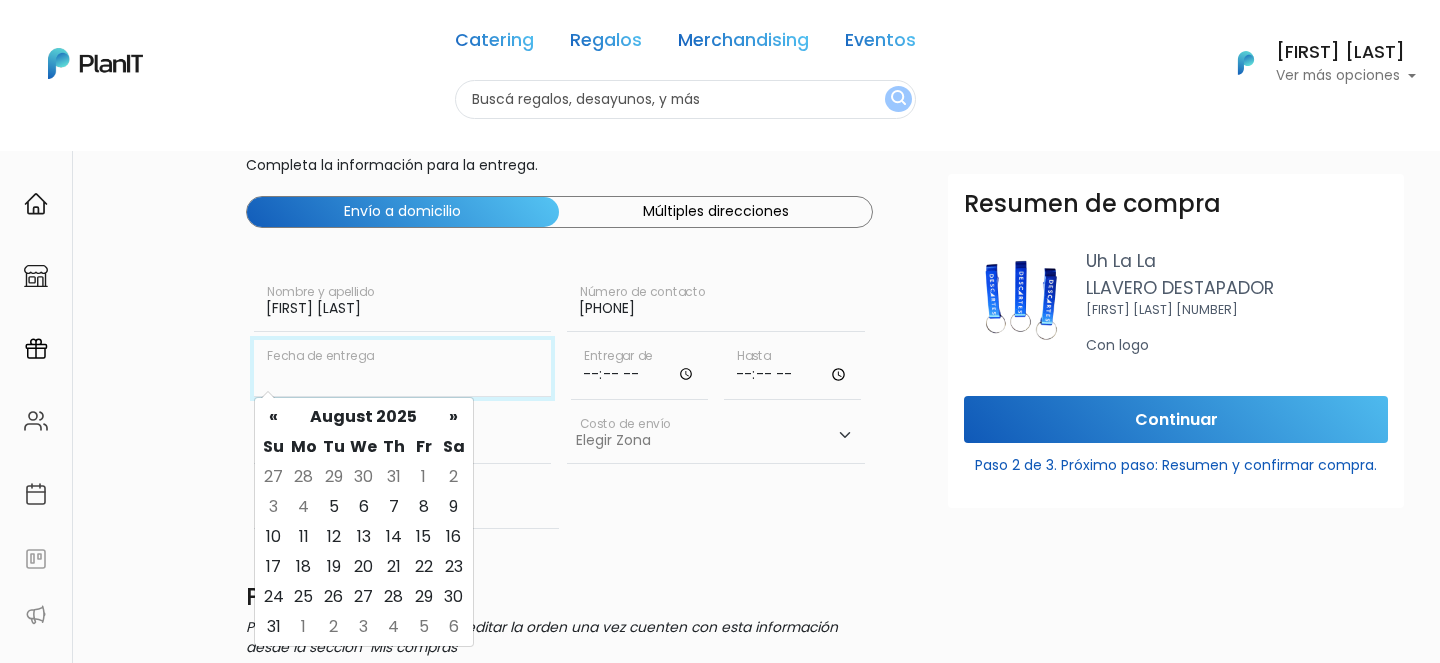 click at bounding box center [403, 368] 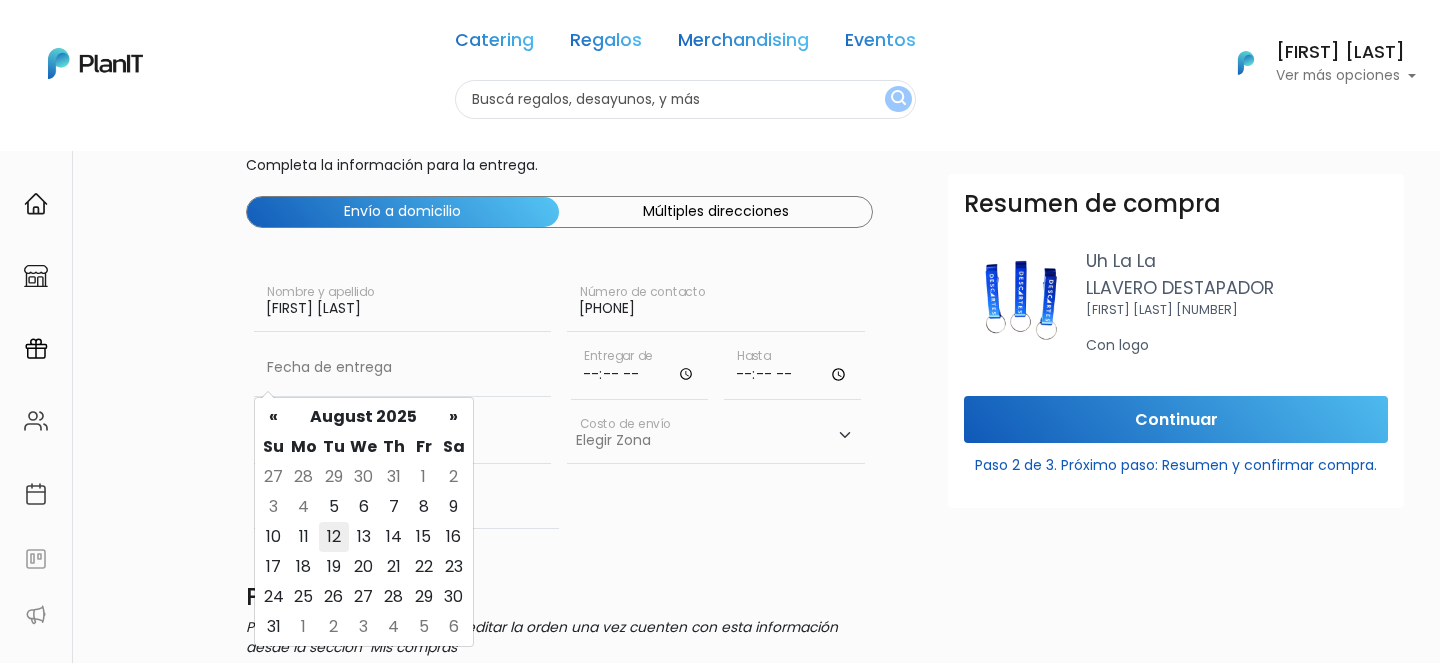 click on "12" at bounding box center (334, 537) 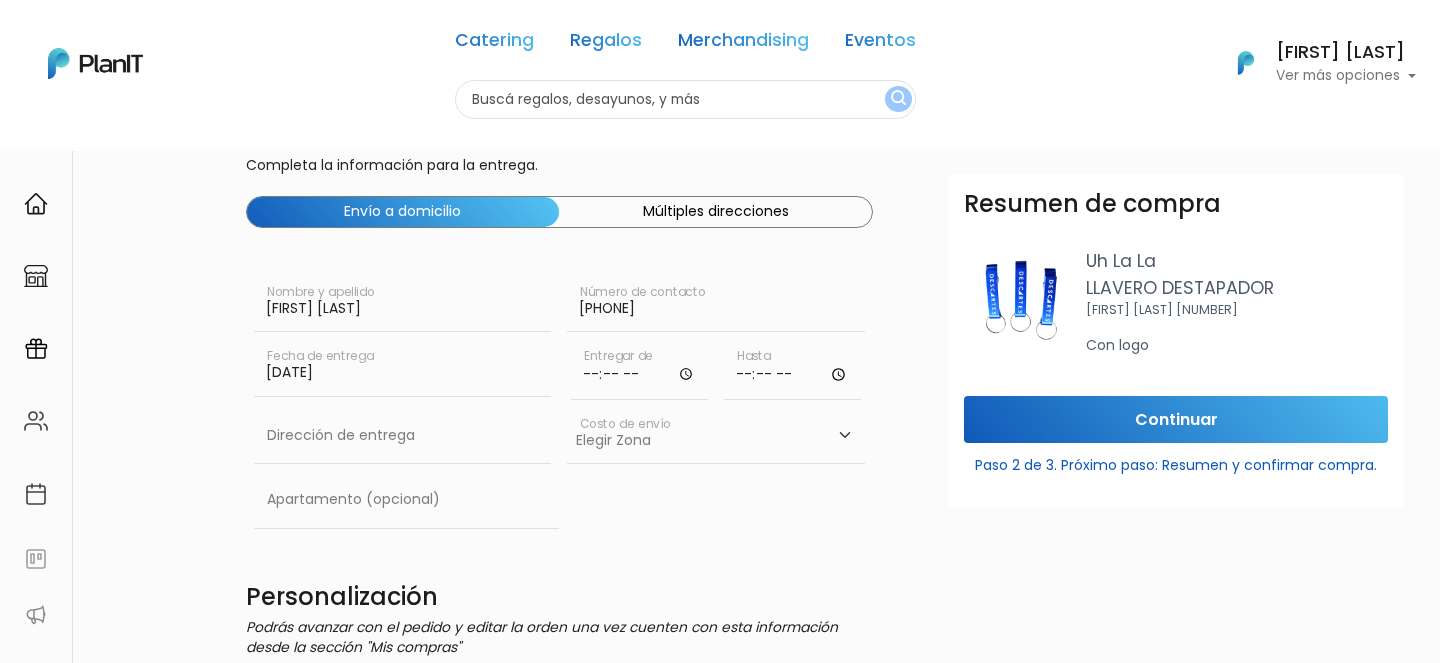 click at bounding box center (639, 370) 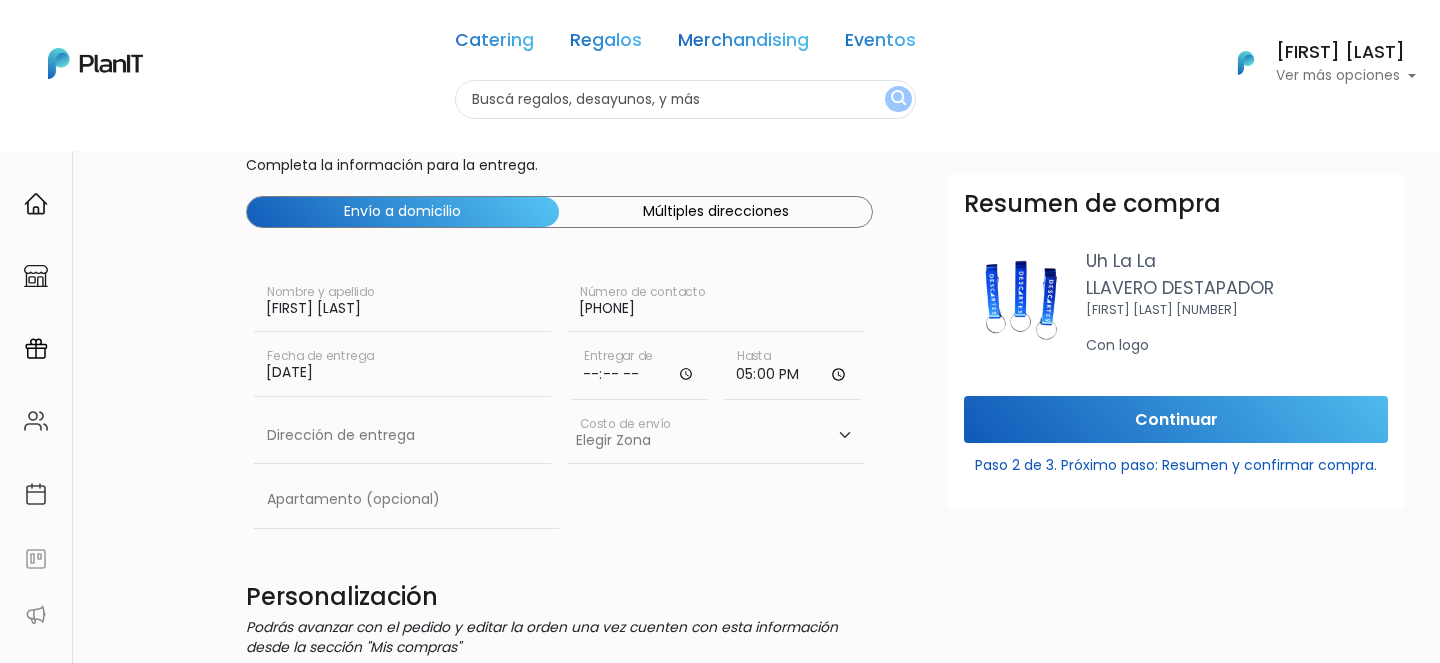 click on "Elegir Zona Zona américa- $600
Montevideo- $250" at bounding box center (716, 436) 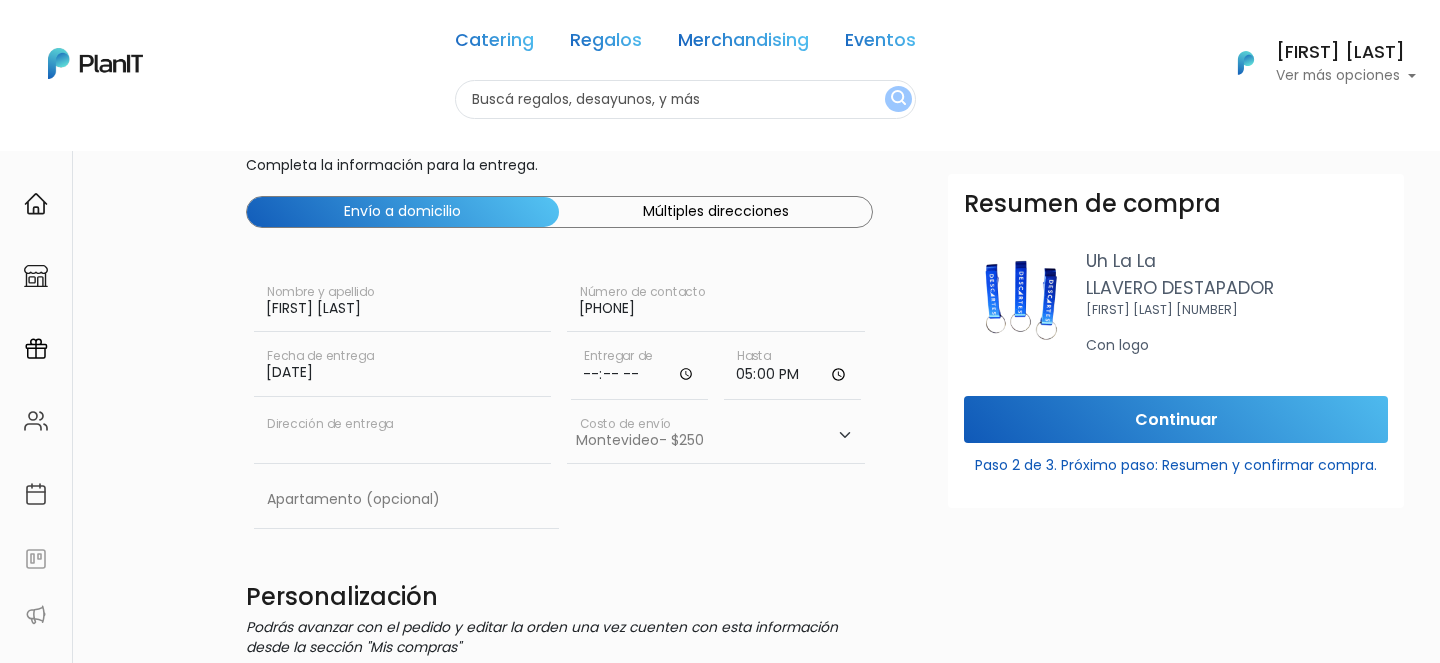 click at bounding box center [403, 436] 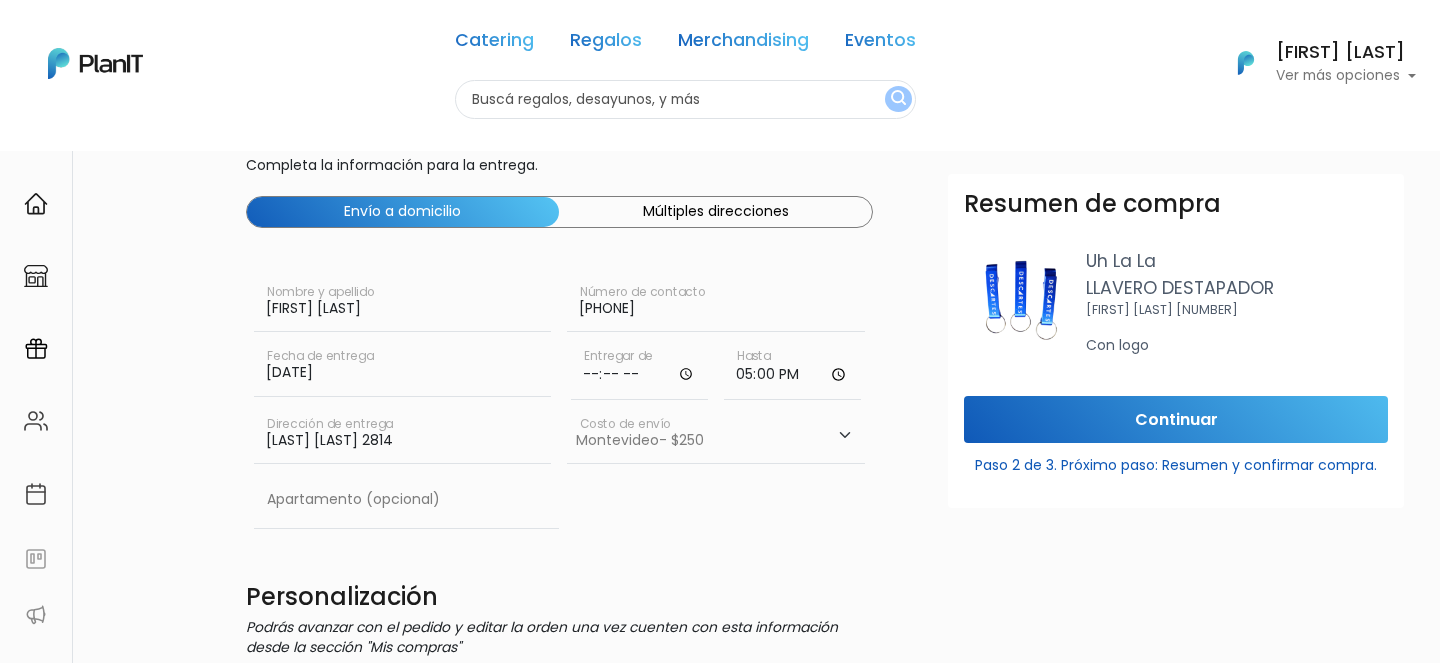 type on "[LAST] [LAST] 2814" 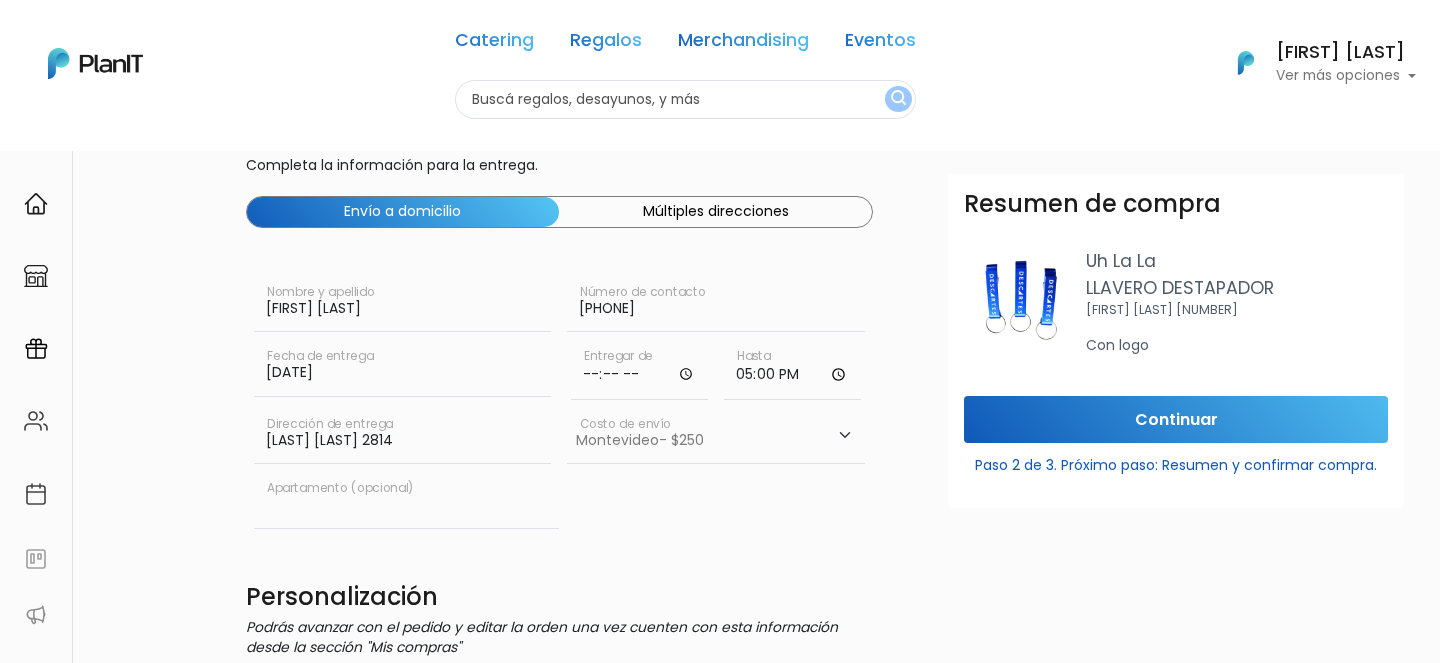click at bounding box center [407, 500] 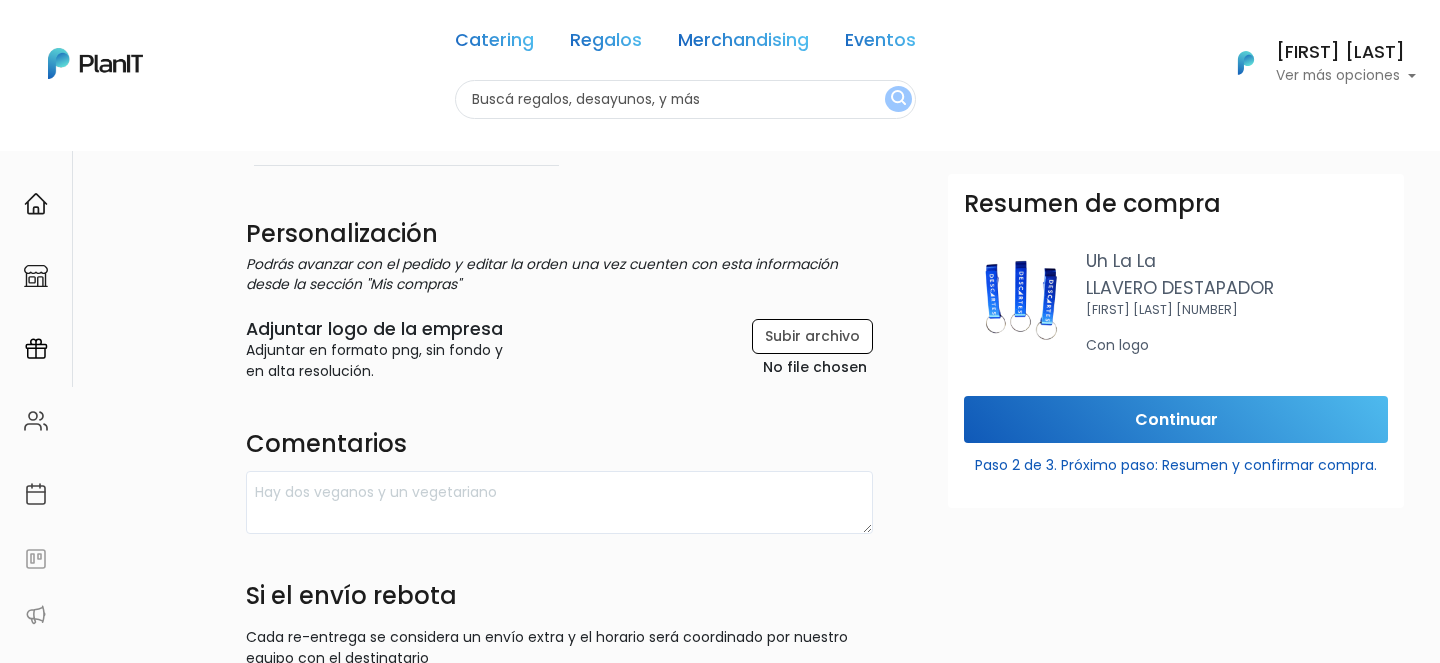 scroll, scrollTop: 445, scrollLeft: 0, axis: vertical 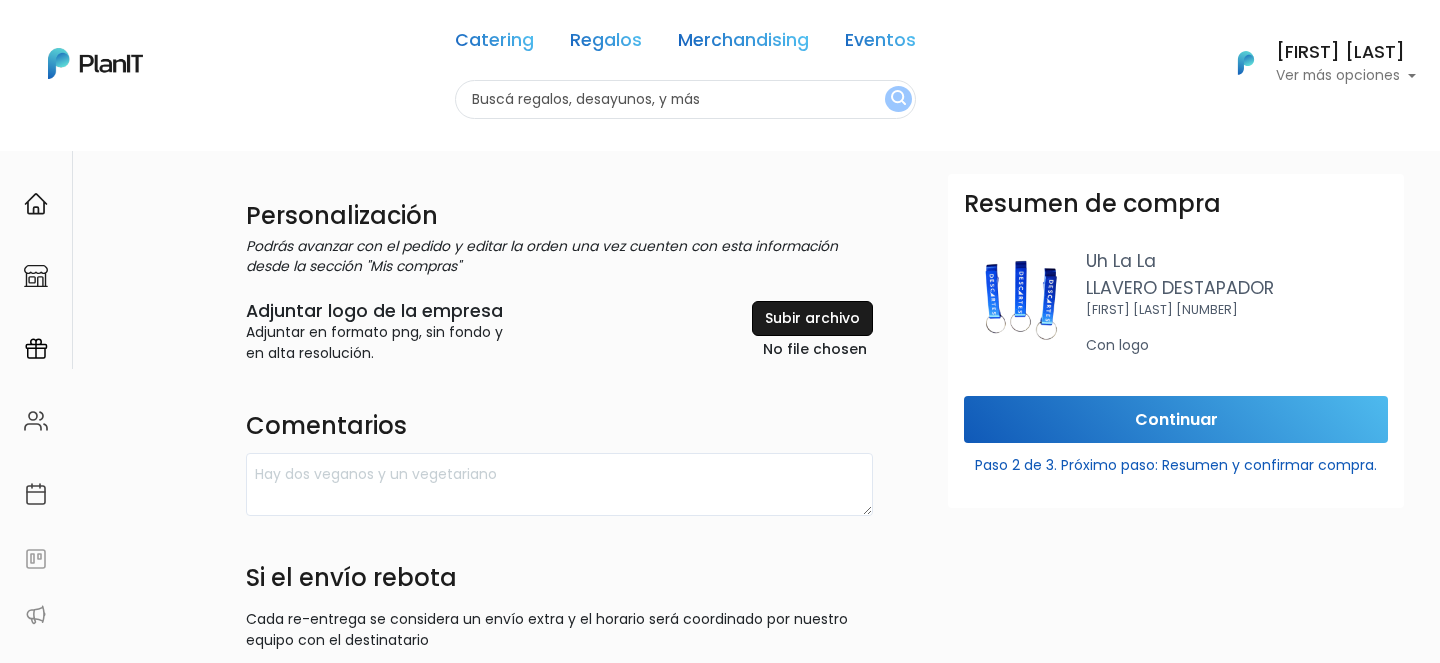 type on "-" 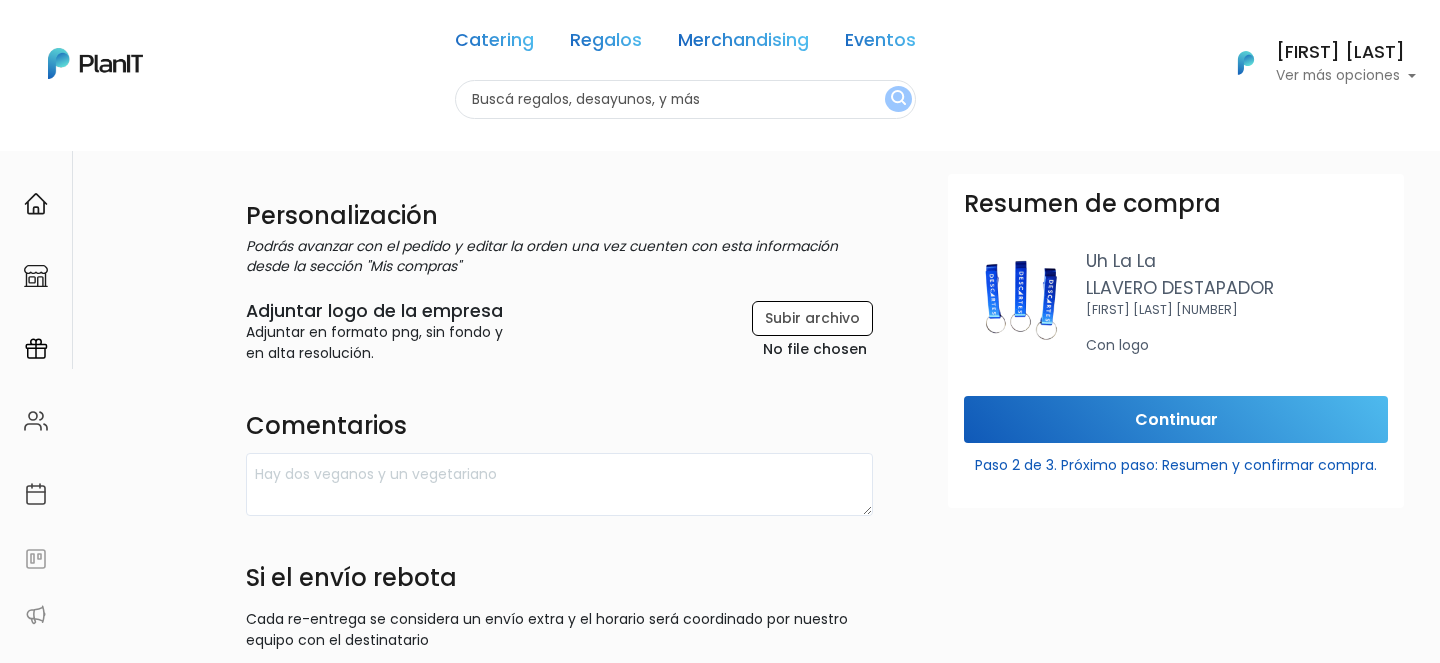 type on "C:\fakepath\eagerventures logo blanco.png" 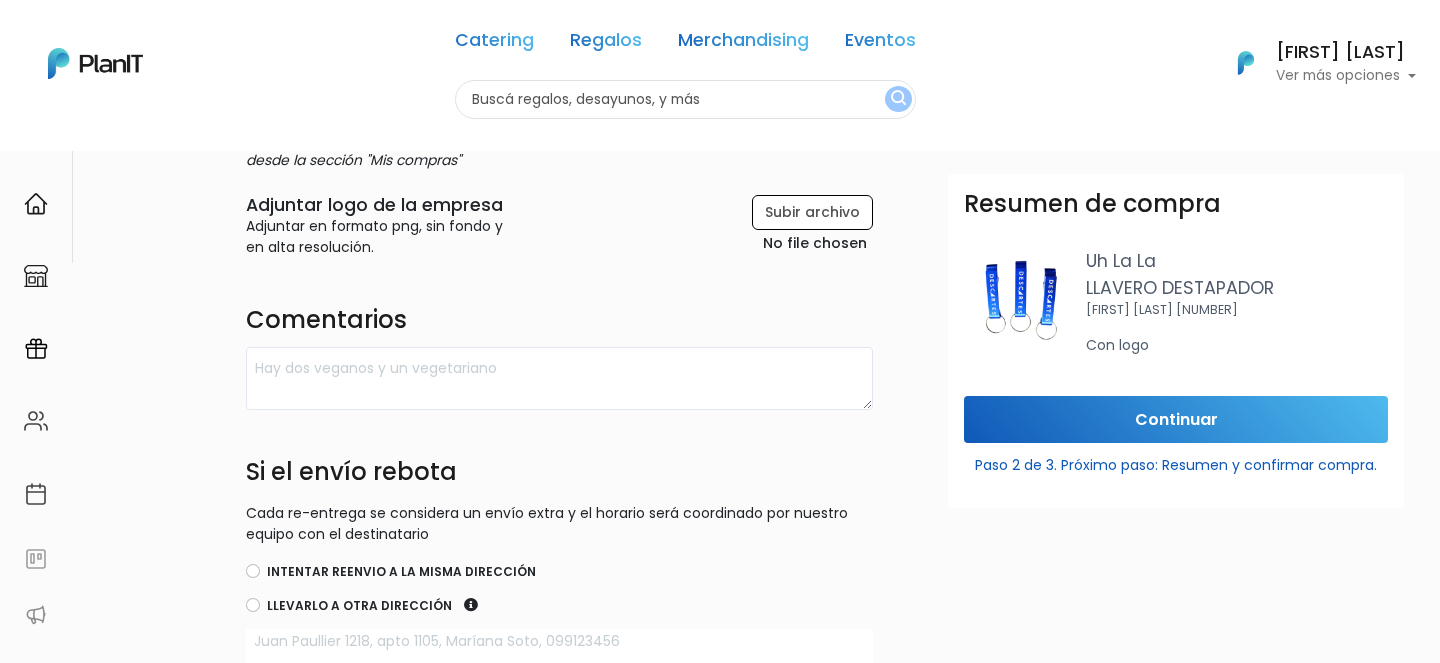 scroll, scrollTop: 753, scrollLeft: 0, axis: vertical 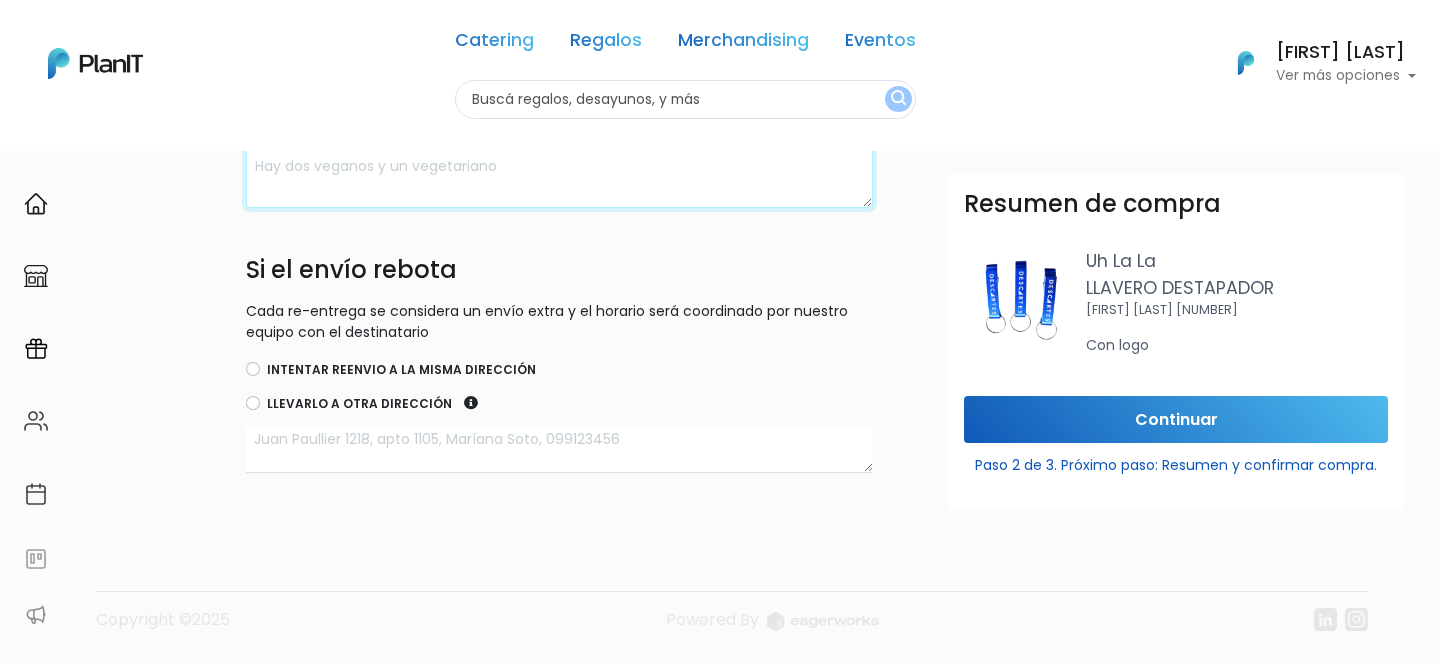 click at bounding box center [560, 176] 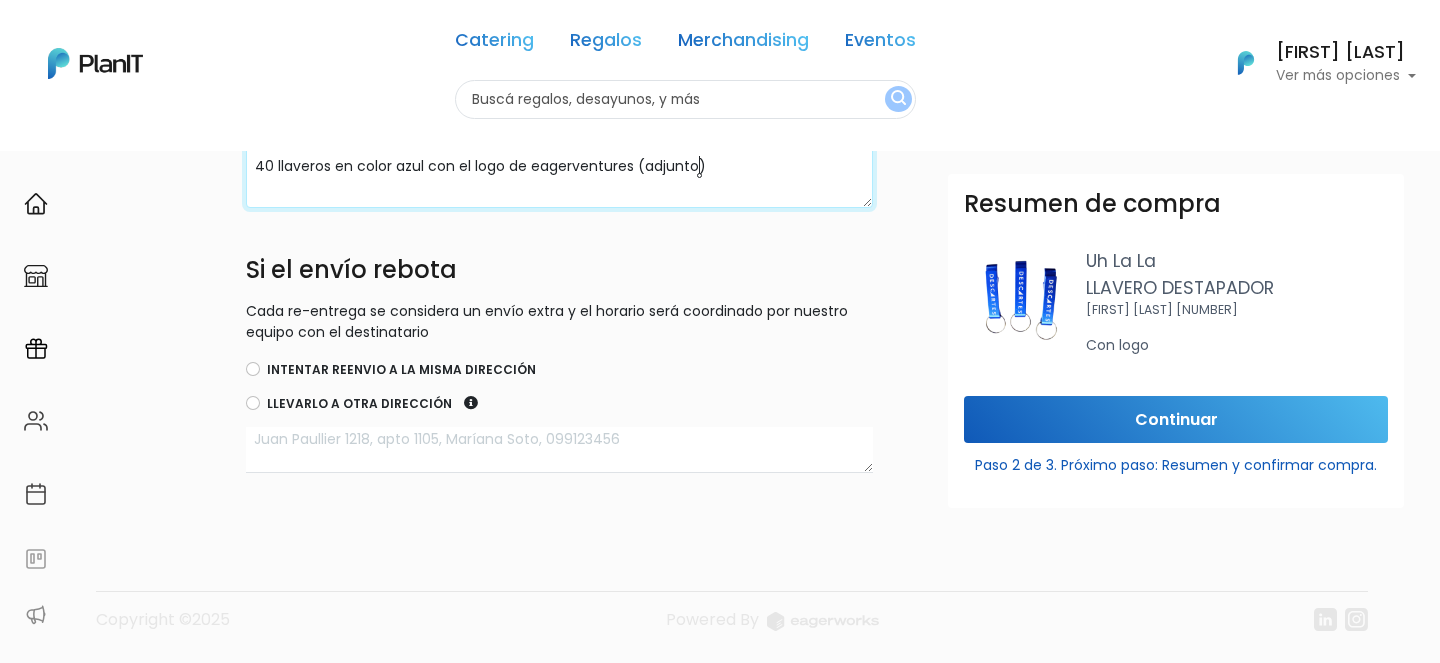 type on "40 llaveros en color azul con el logo de eagerventures (adjunto)" 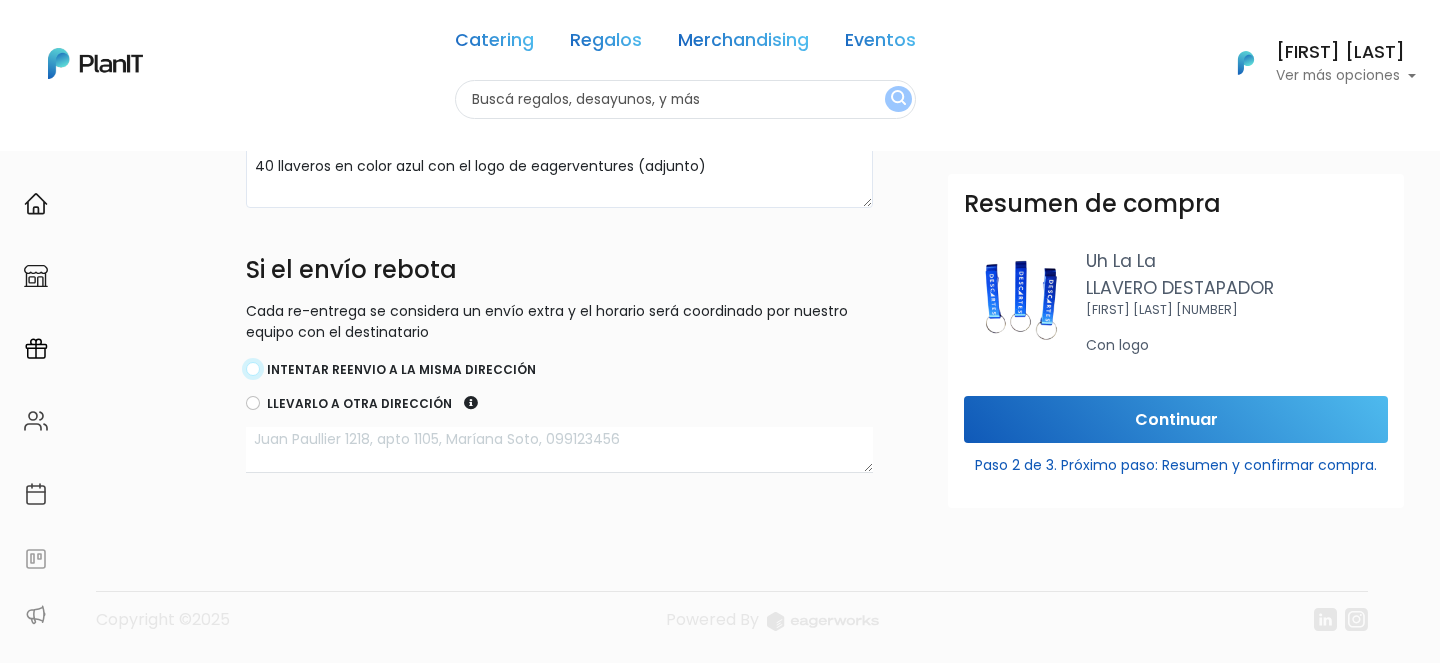 click on "Intentar reenvio a la misma dirección" at bounding box center [253, 369] 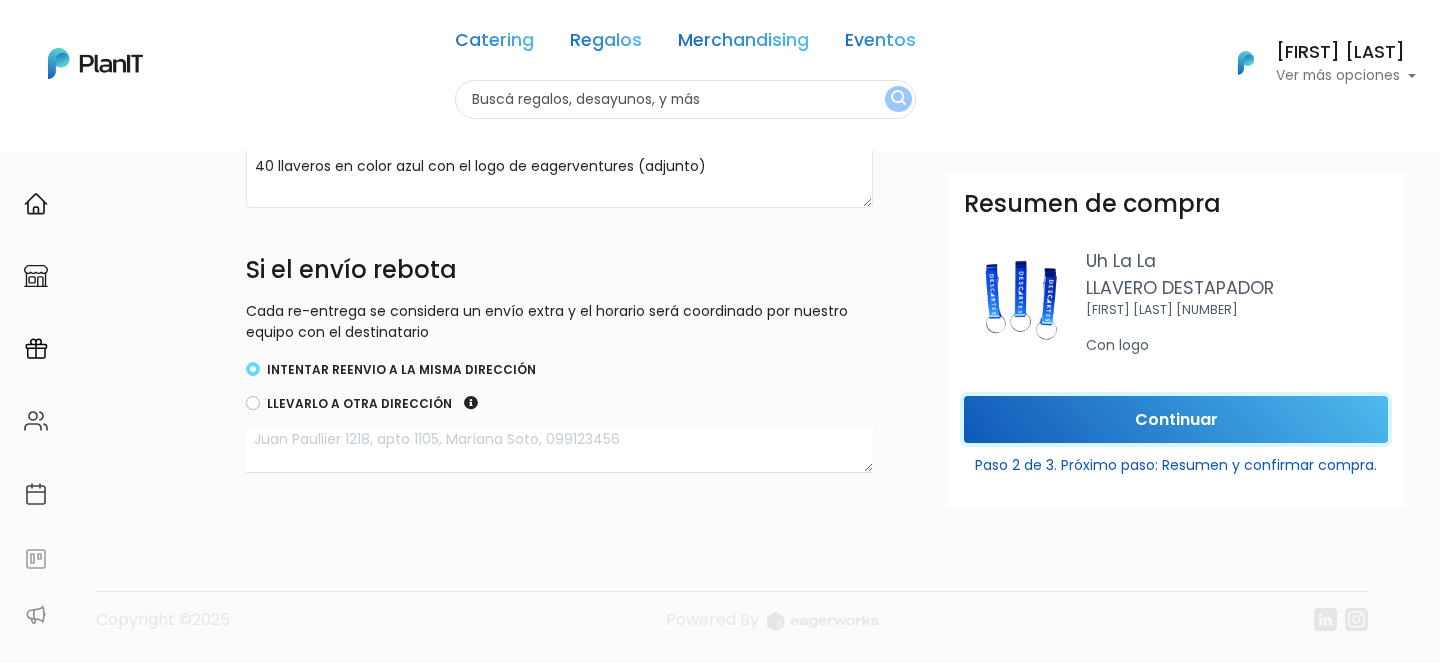 click on "Continuar" at bounding box center (1176, 419) 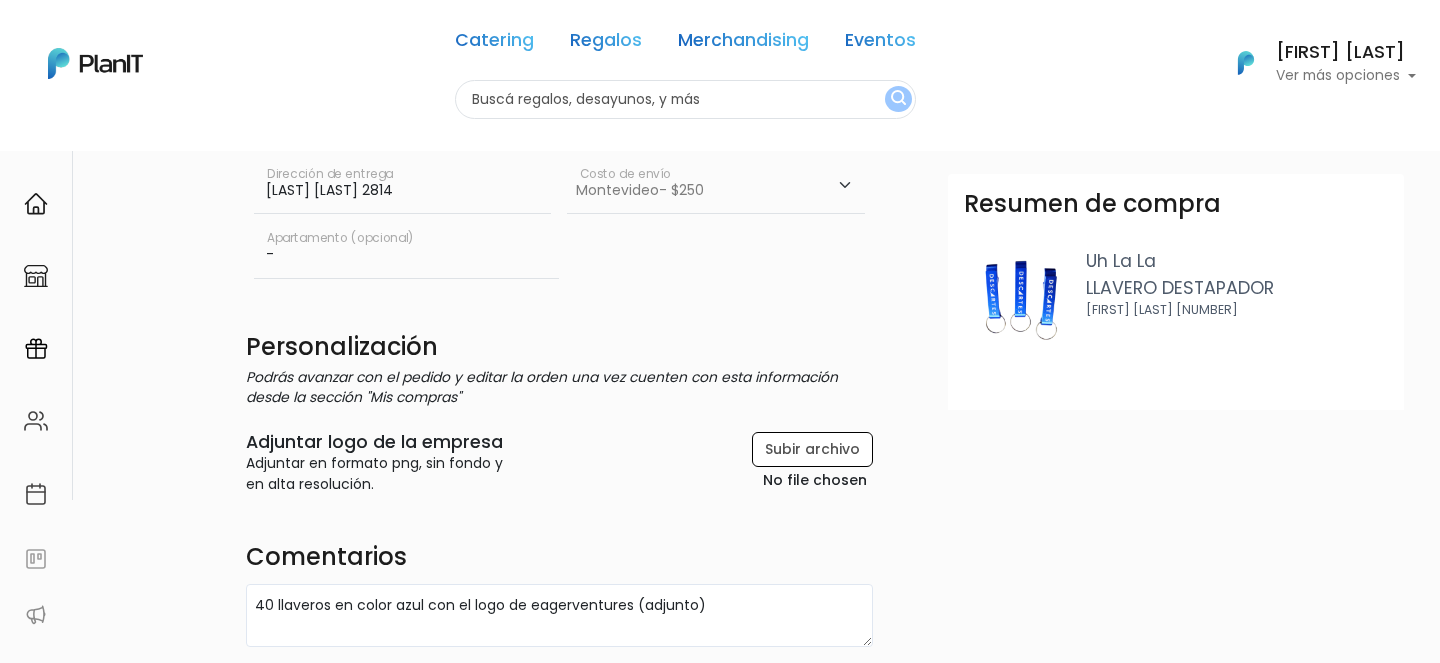 scroll, scrollTop: 0, scrollLeft: 0, axis: both 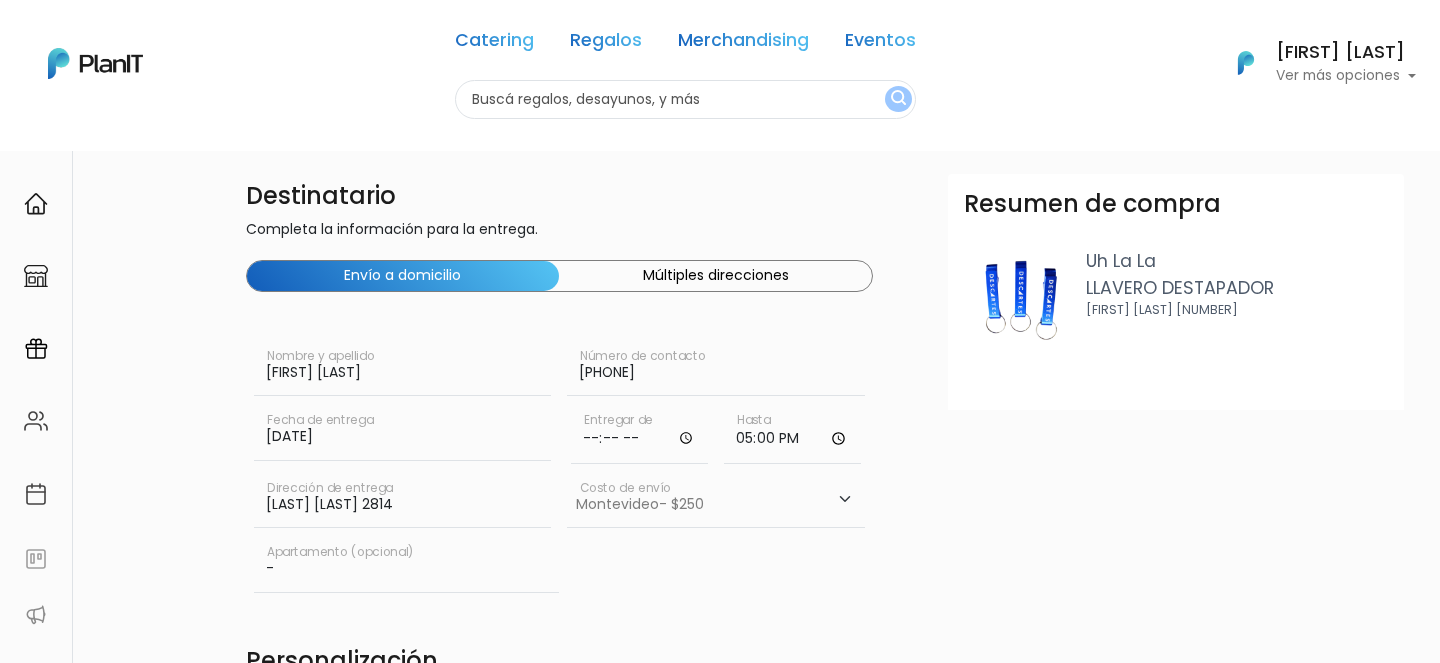 click on "Uh La La" at bounding box center (1237, 261) 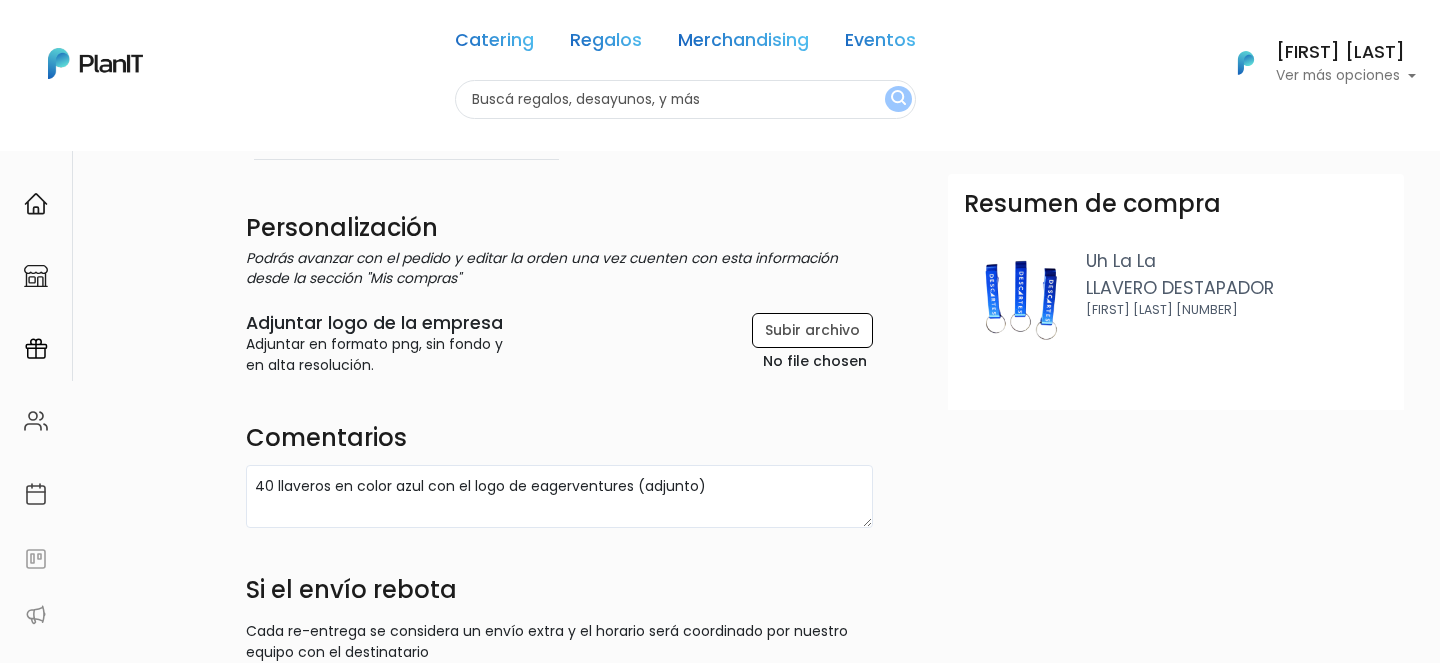 scroll, scrollTop: 432, scrollLeft: 0, axis: vertical 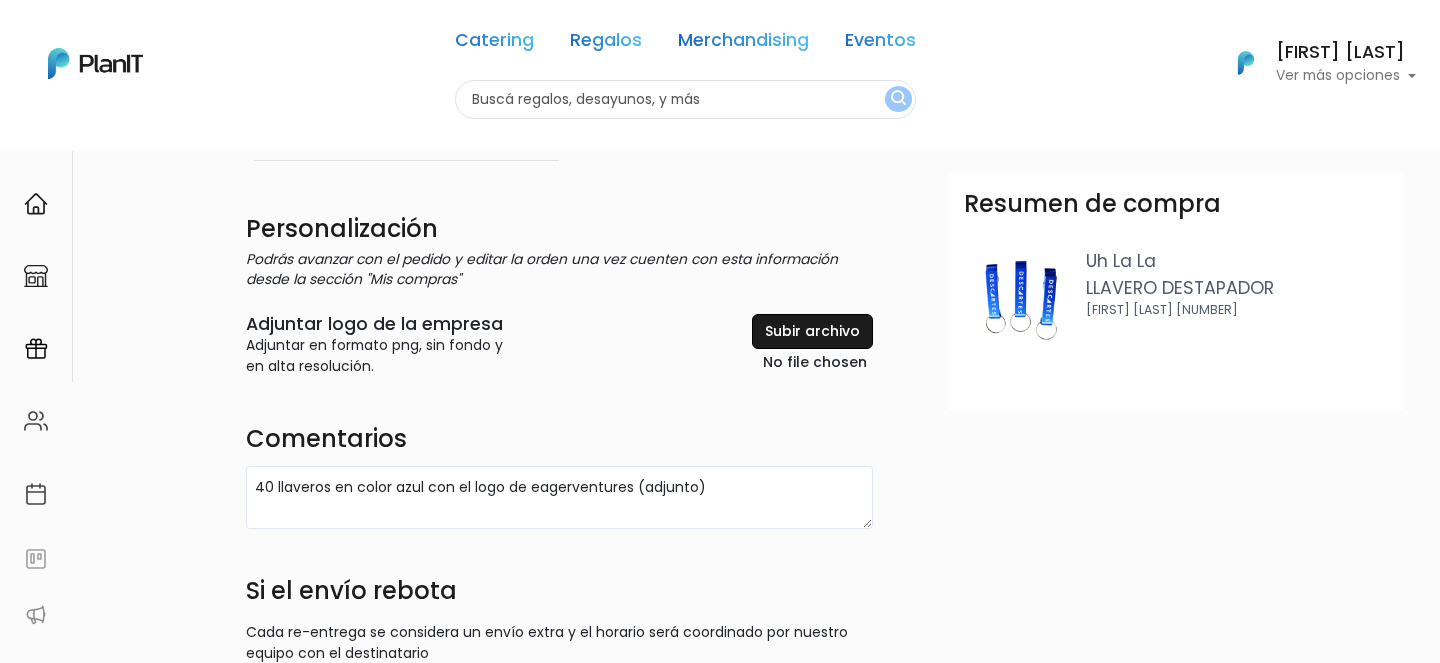 click at bounding box center (766, 345) 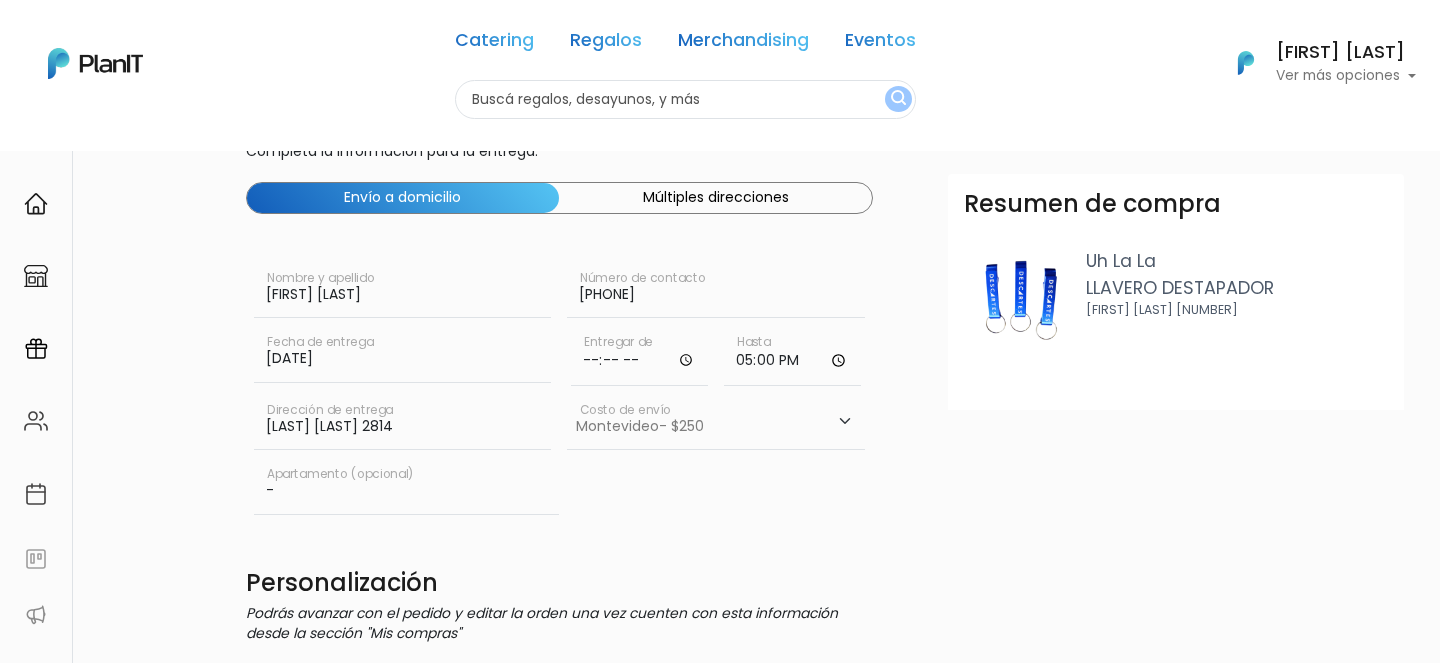 scroll, scrollTop: 0, scrollLeft: 0, axis: both 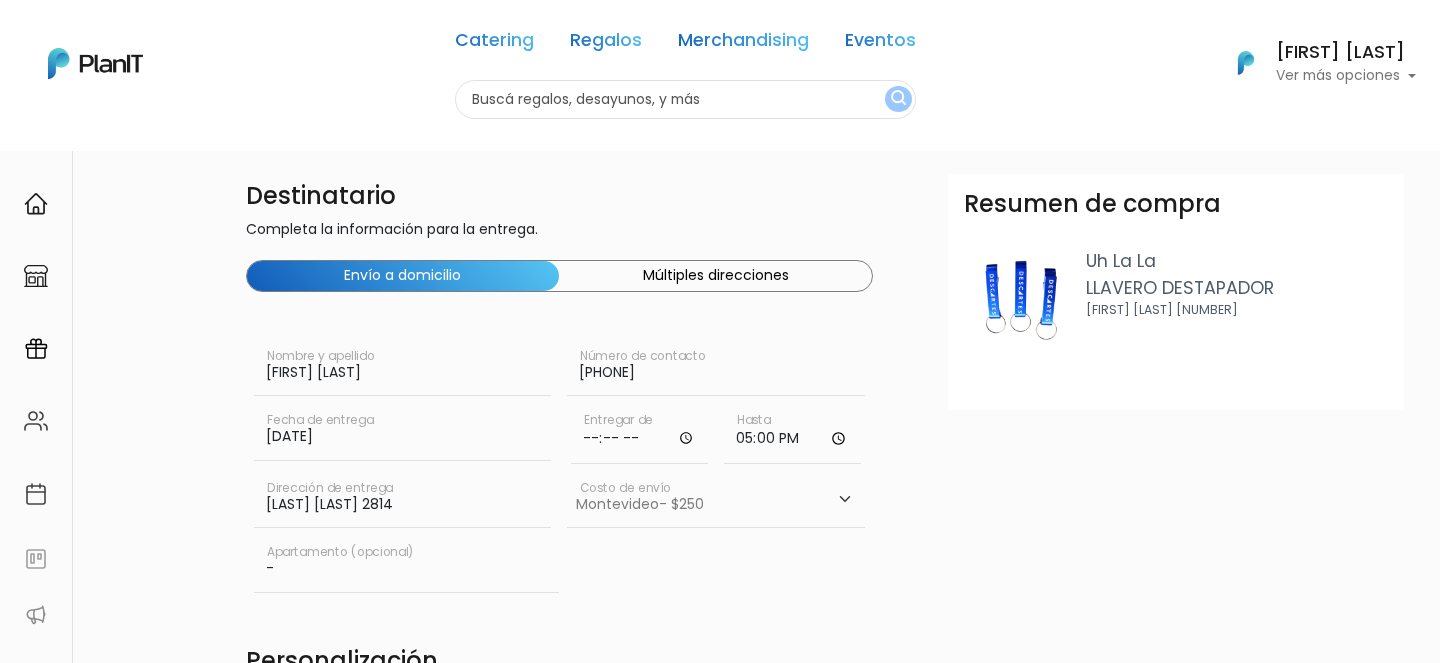 click at bounding box center (1017, 301) 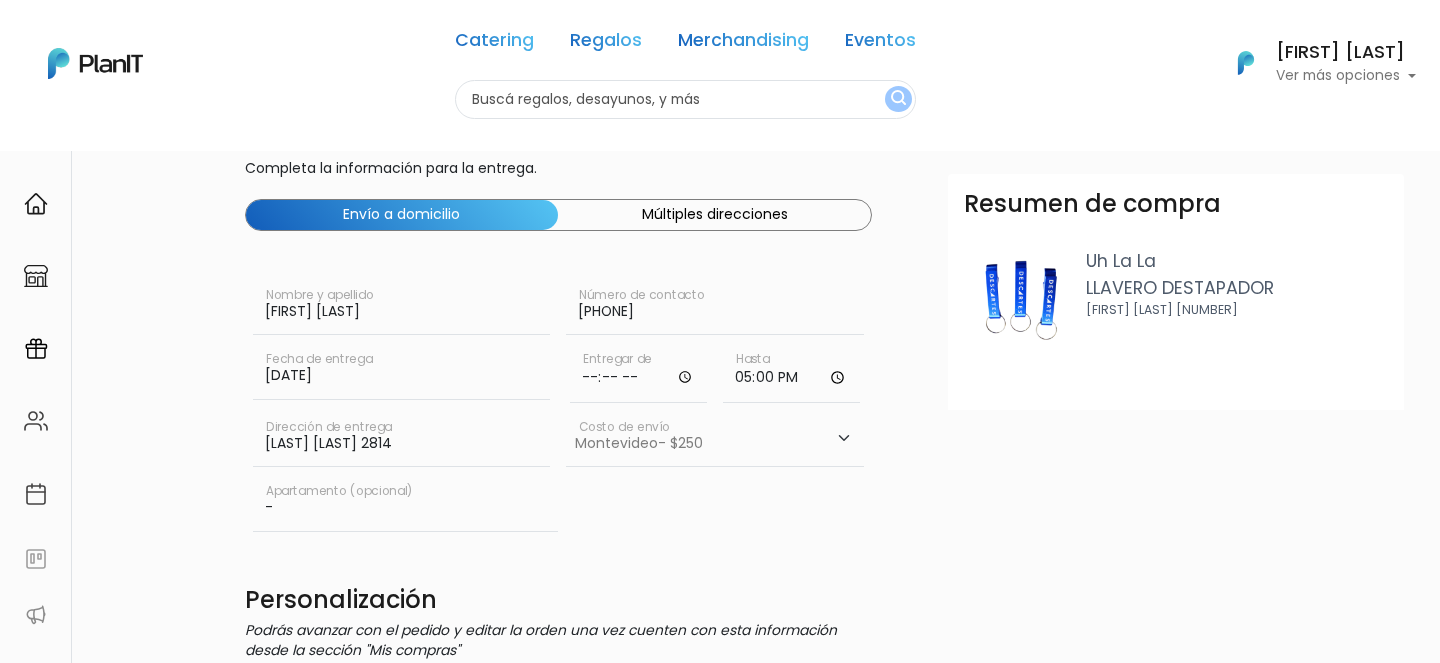 scroll, scrollTop: 59, scrollLeft: 1, axis: both 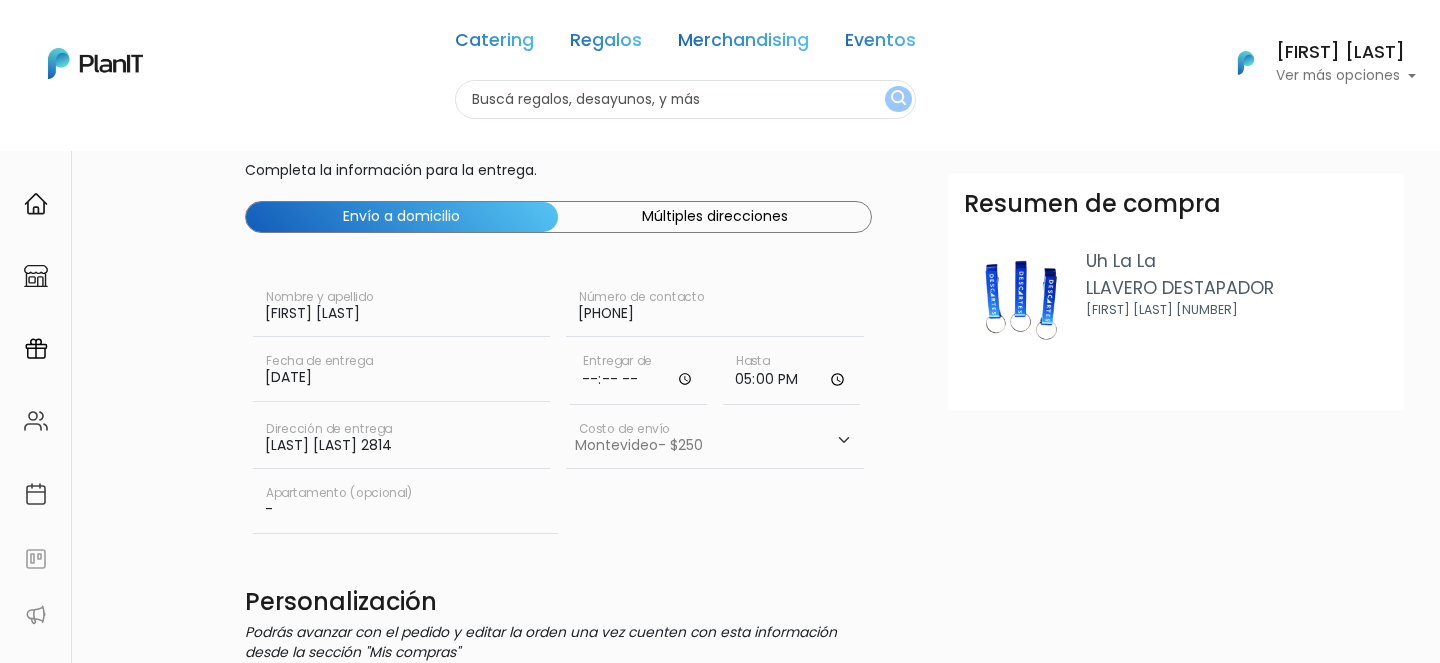 click on "Elegir Zona Zona américa- $600
Montevideo- $250" at bounding box center (715, 441) 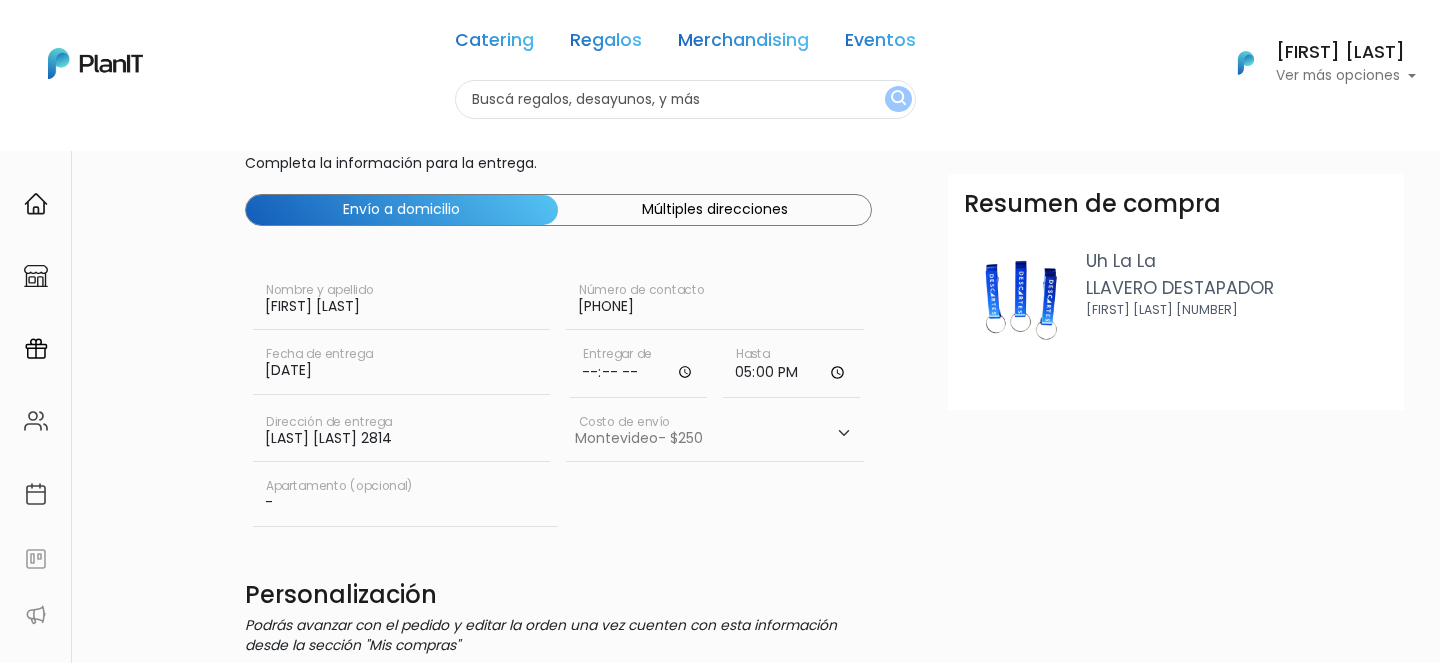 scroll, scrollTop: 65, scrollLeft: 1, axis: both 